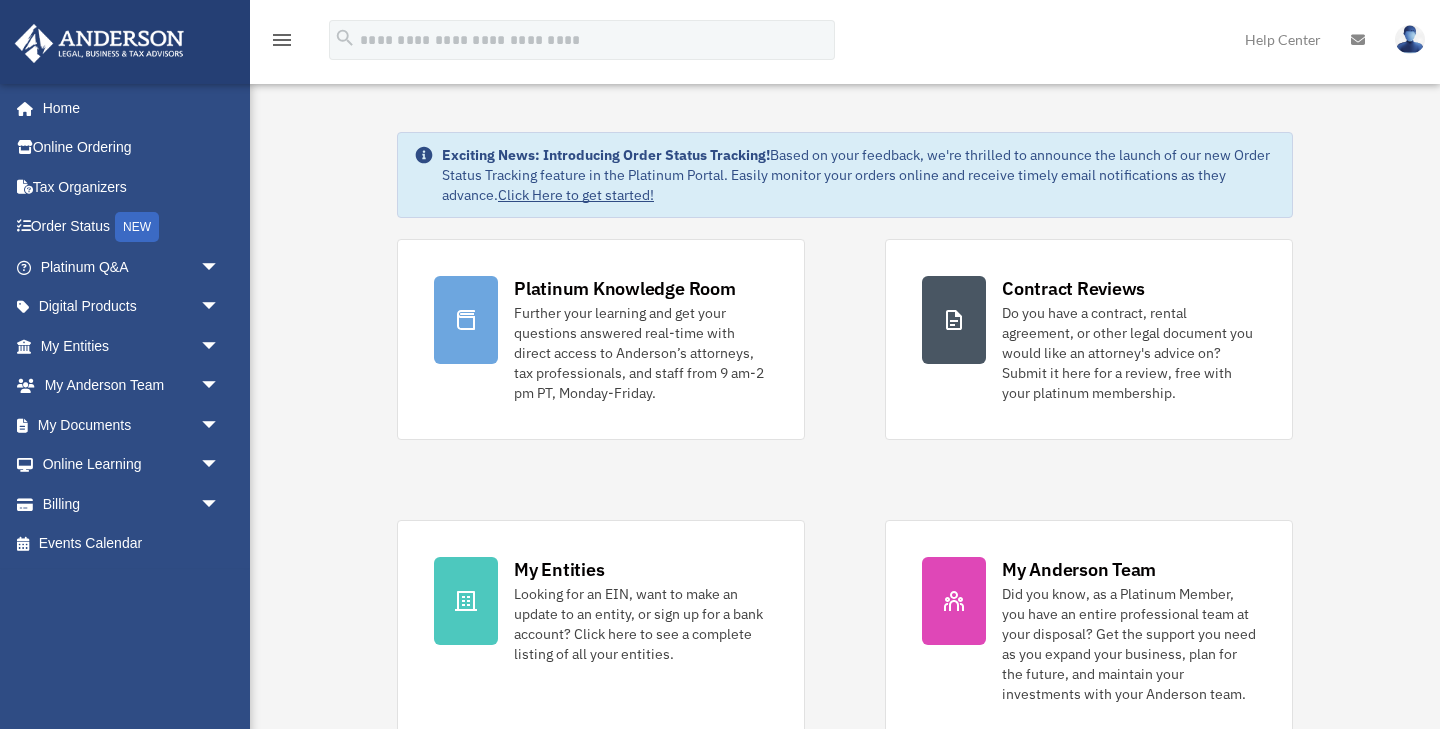 scroll, scrollTop: 0, scrollLeft: 0, axis: both 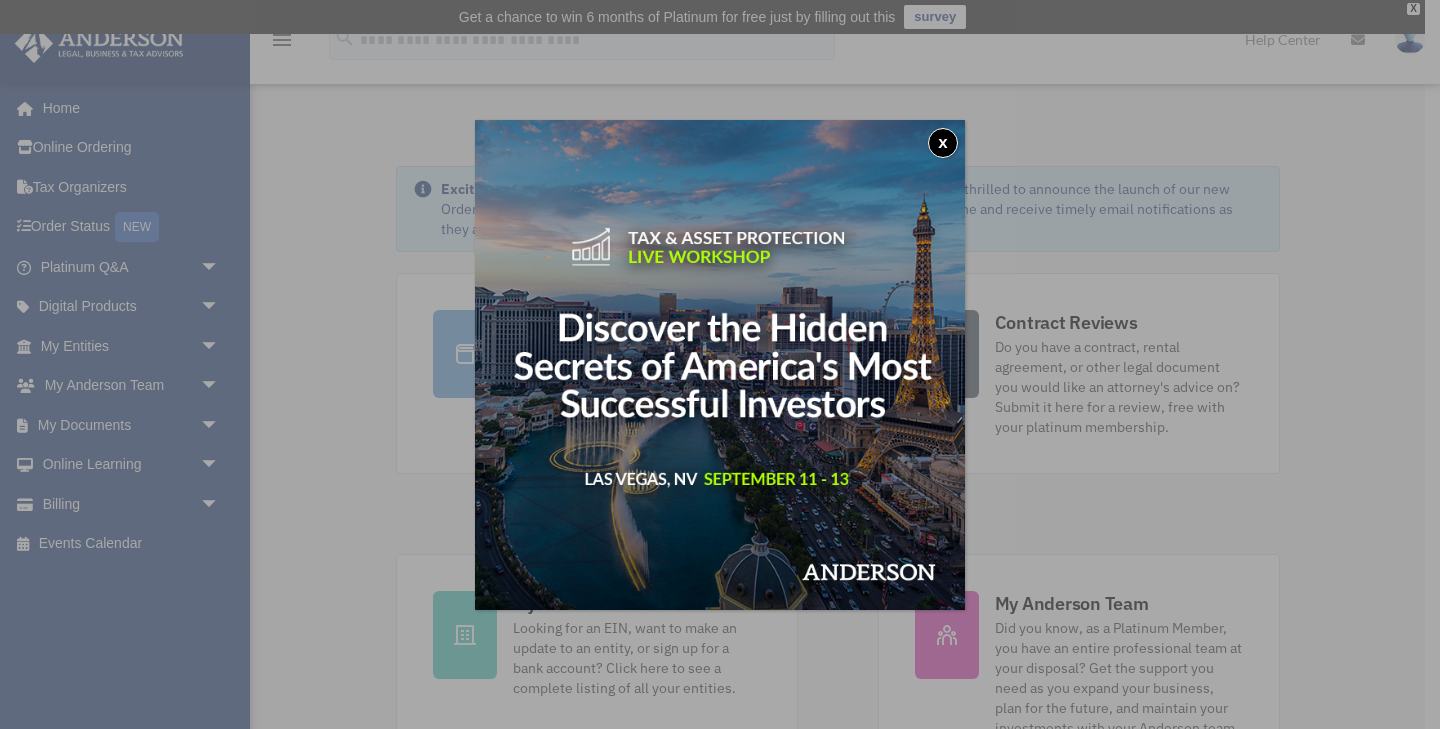 click on "x" at bounding box center [943, 143] 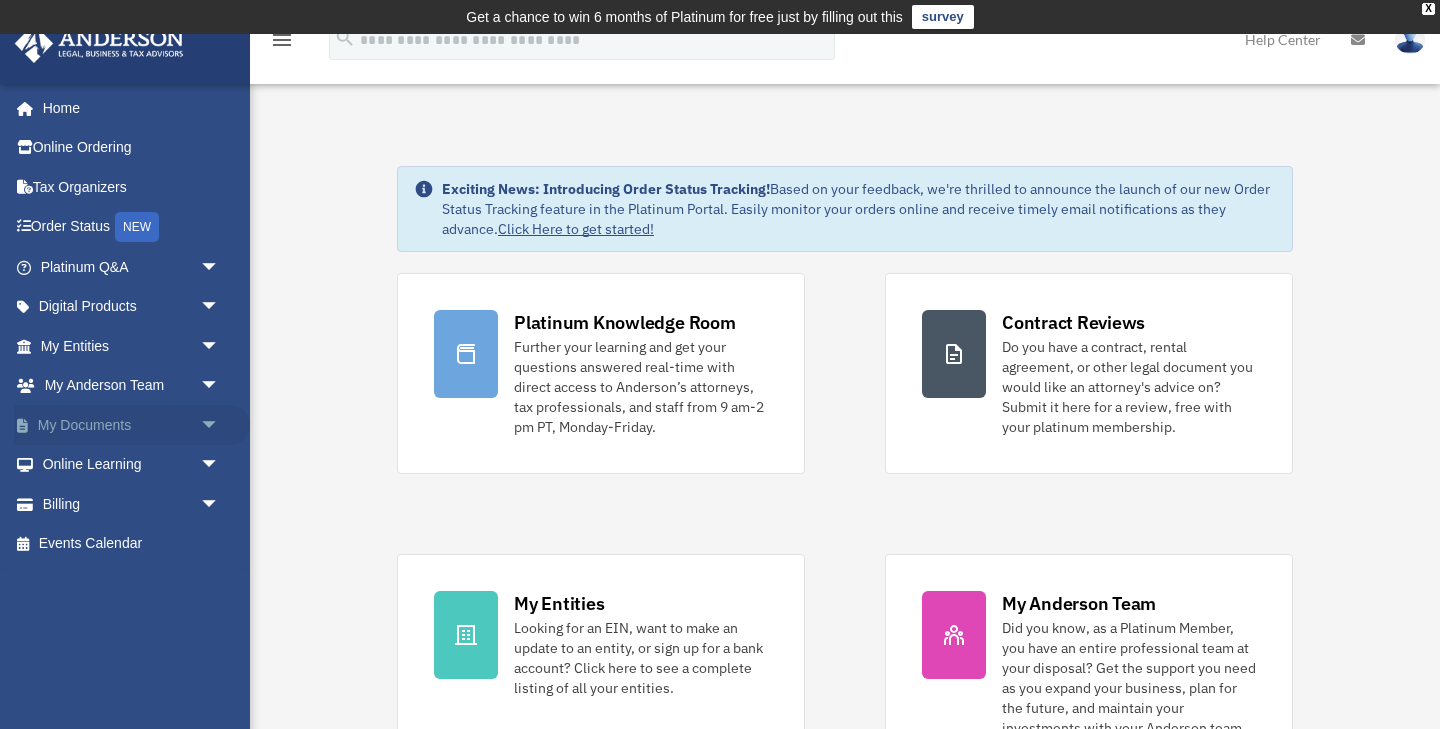 click on "arrow_drop_down" at bounding box center (220, 425) 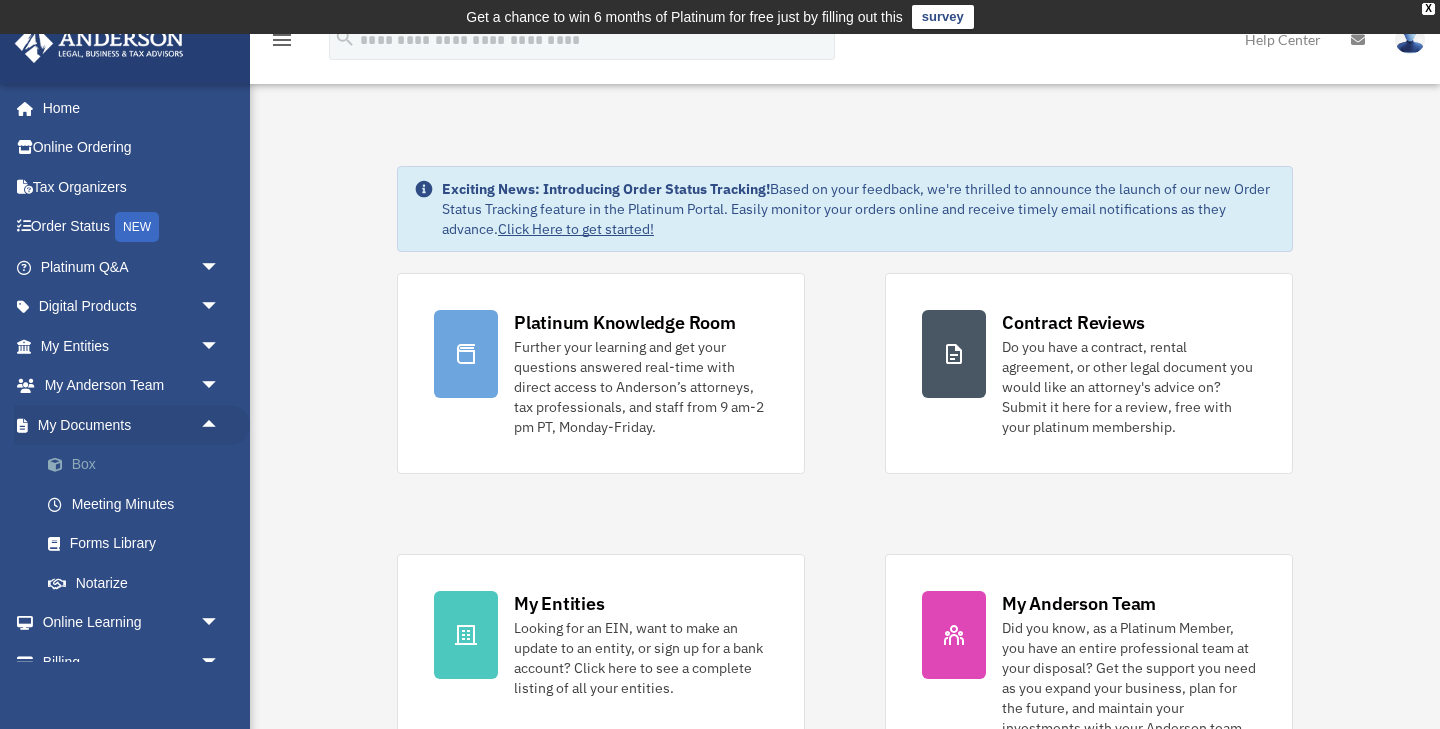 click on "Box" at bounding box center (139, 465) 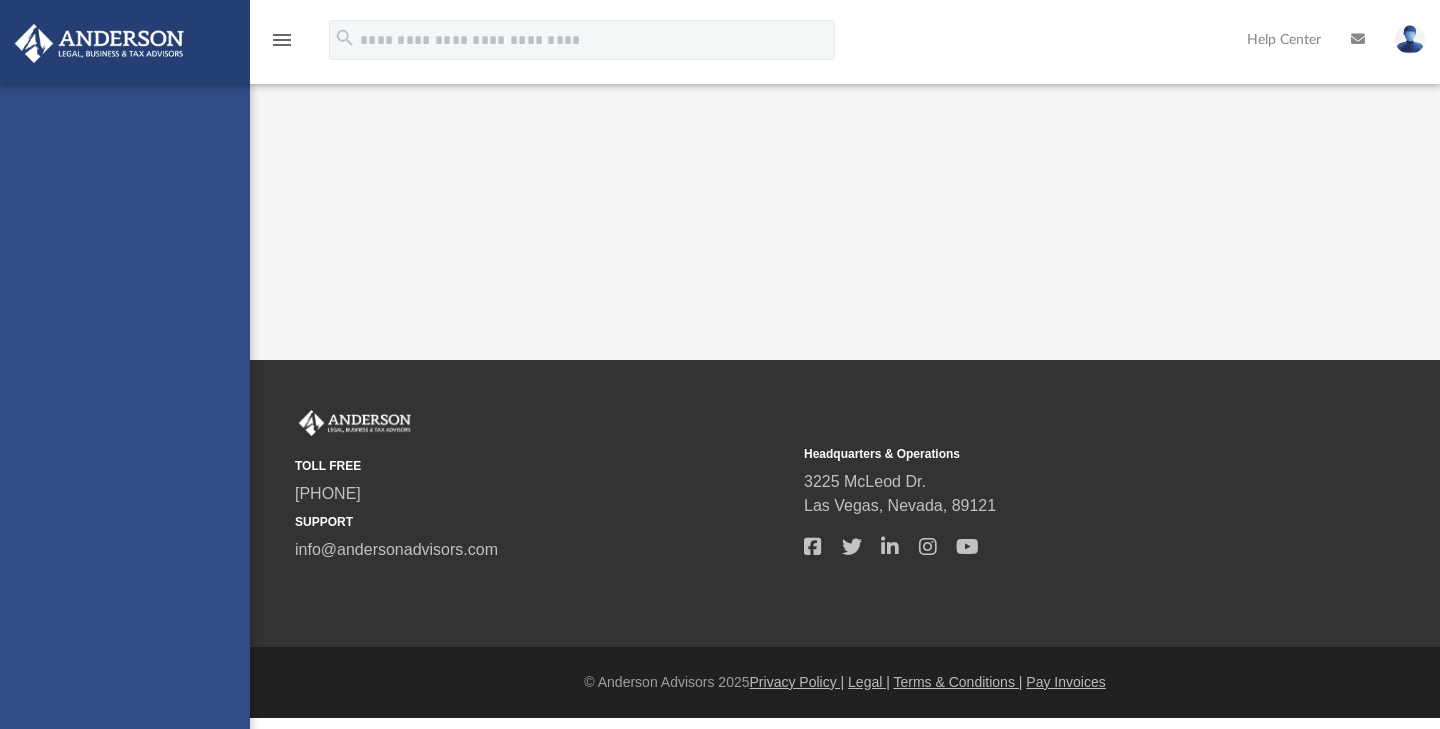 scroll, scrollTop: 0, scrollLeft: 0, axis: both 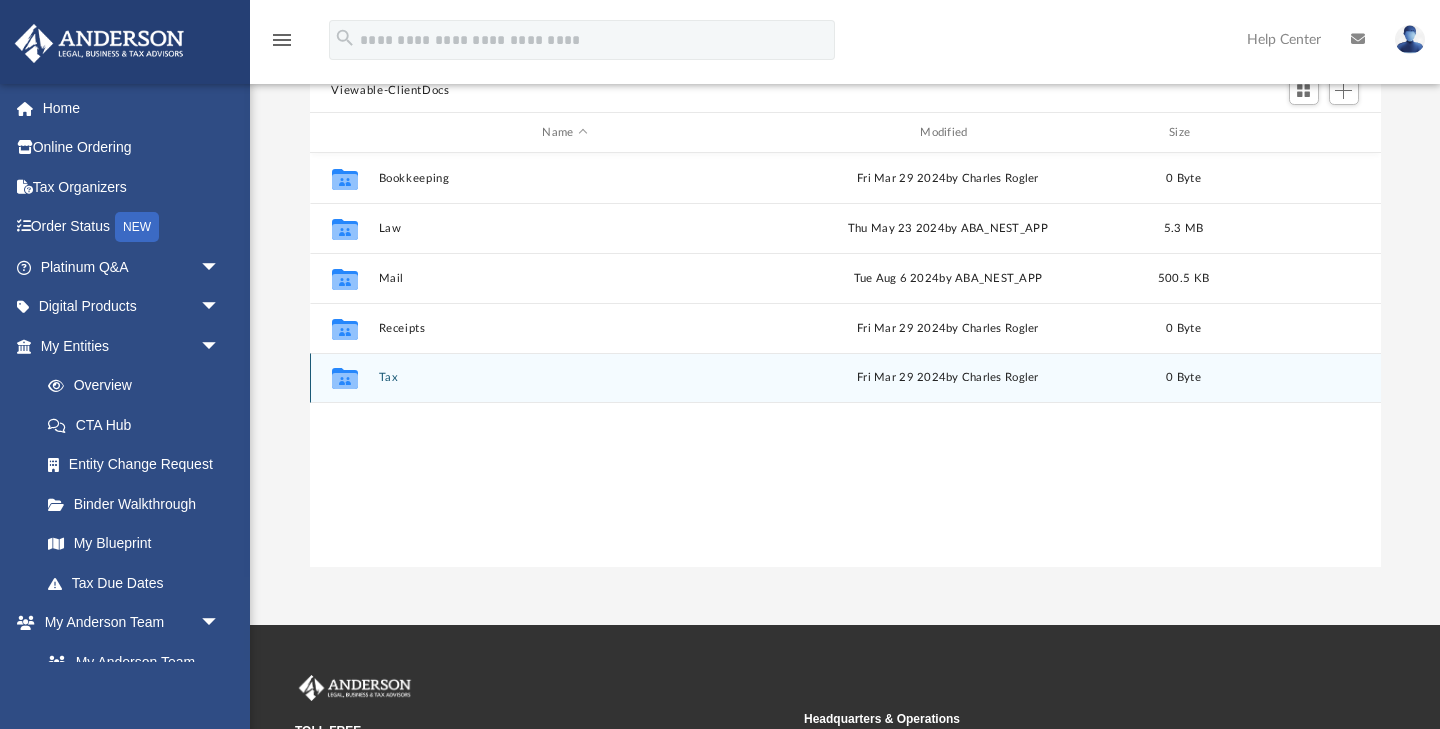 click on "Tax" at bounding box center [565, 378] 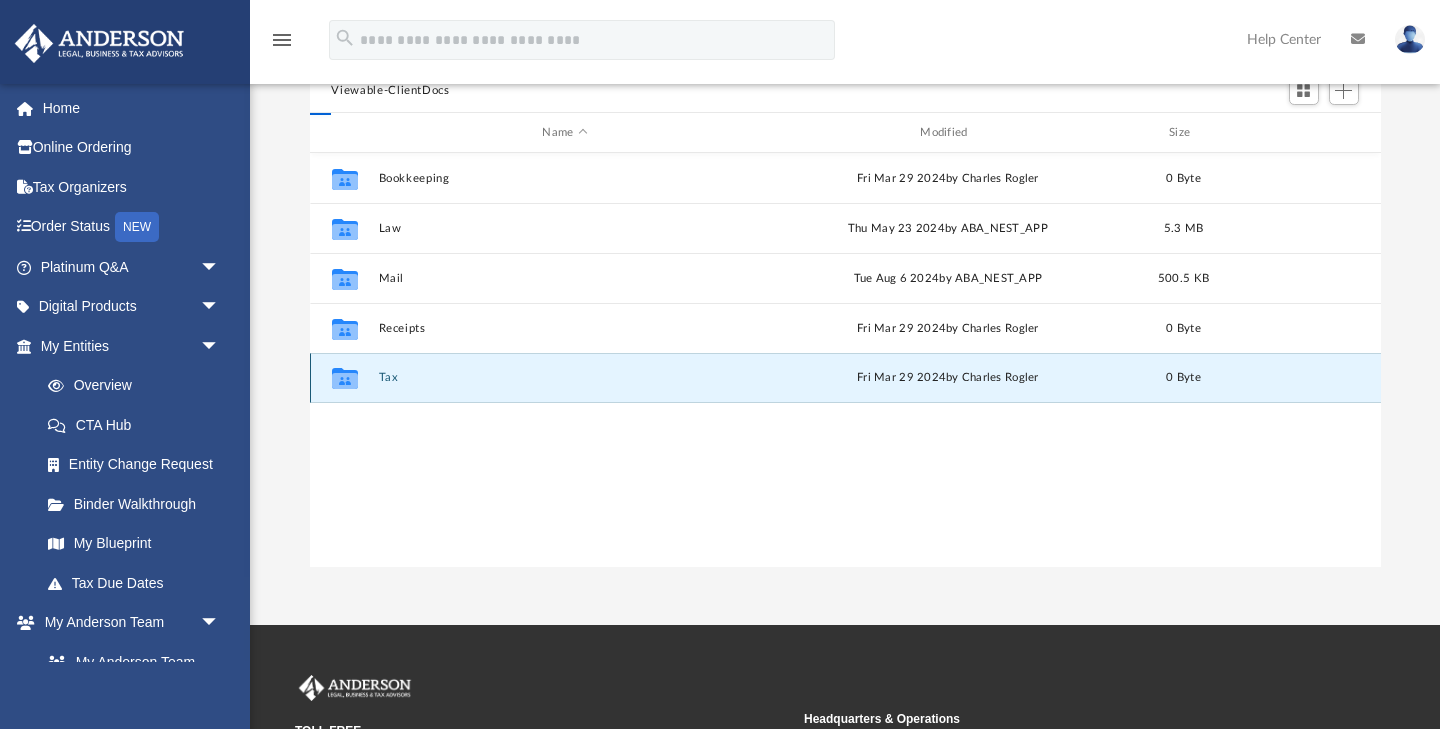 click on "Tax" at bounding box center [565, 378] 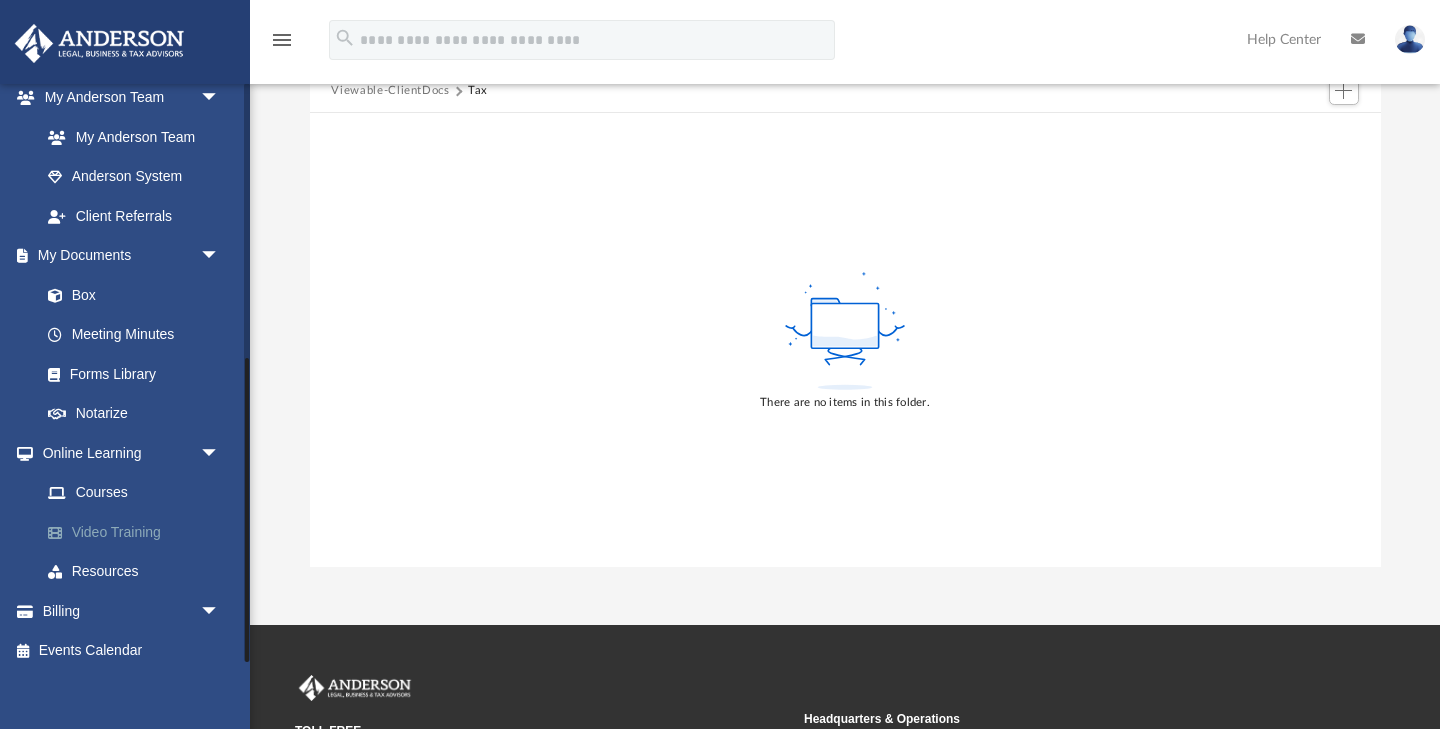 scroll, scrollTop: 524, scrollLeft: 0, axis: vertical 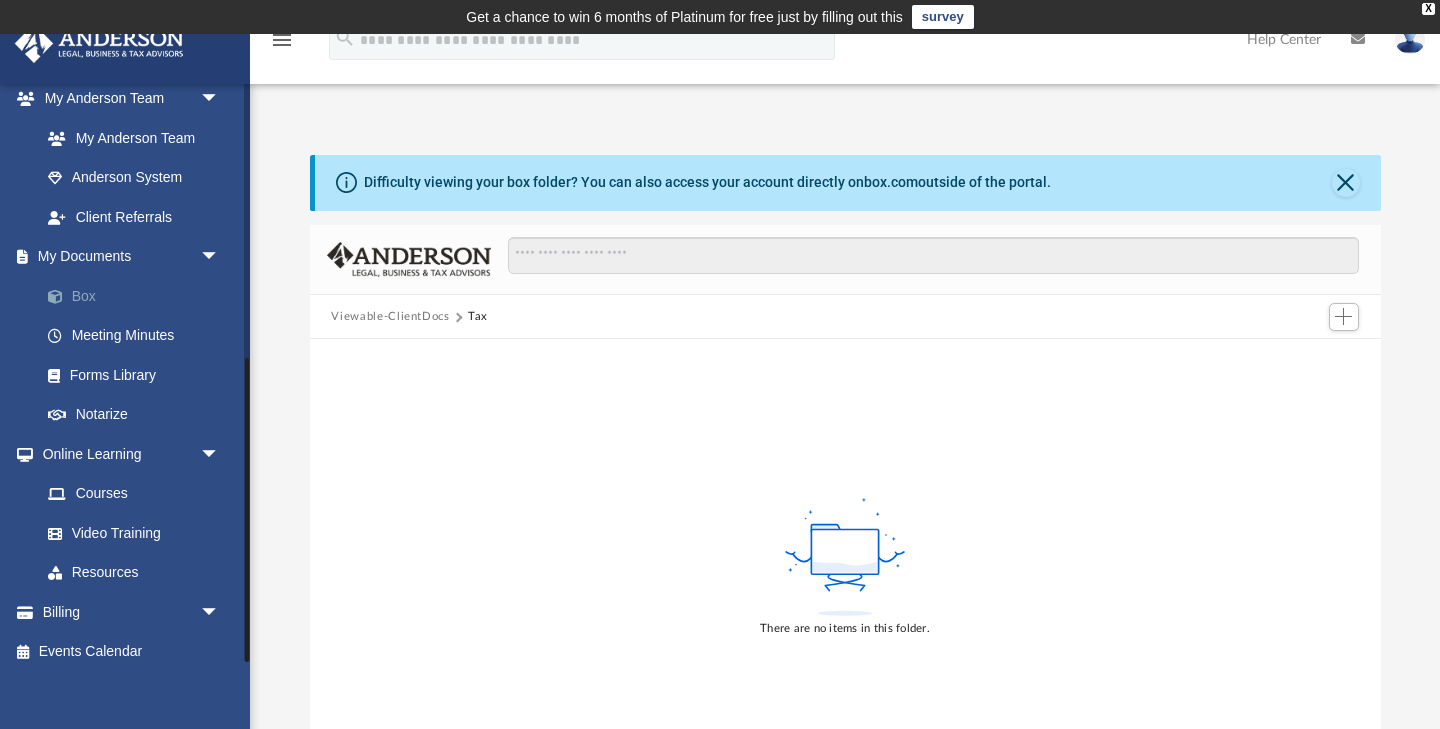 click on "Box" at bounding box center [139, 296] 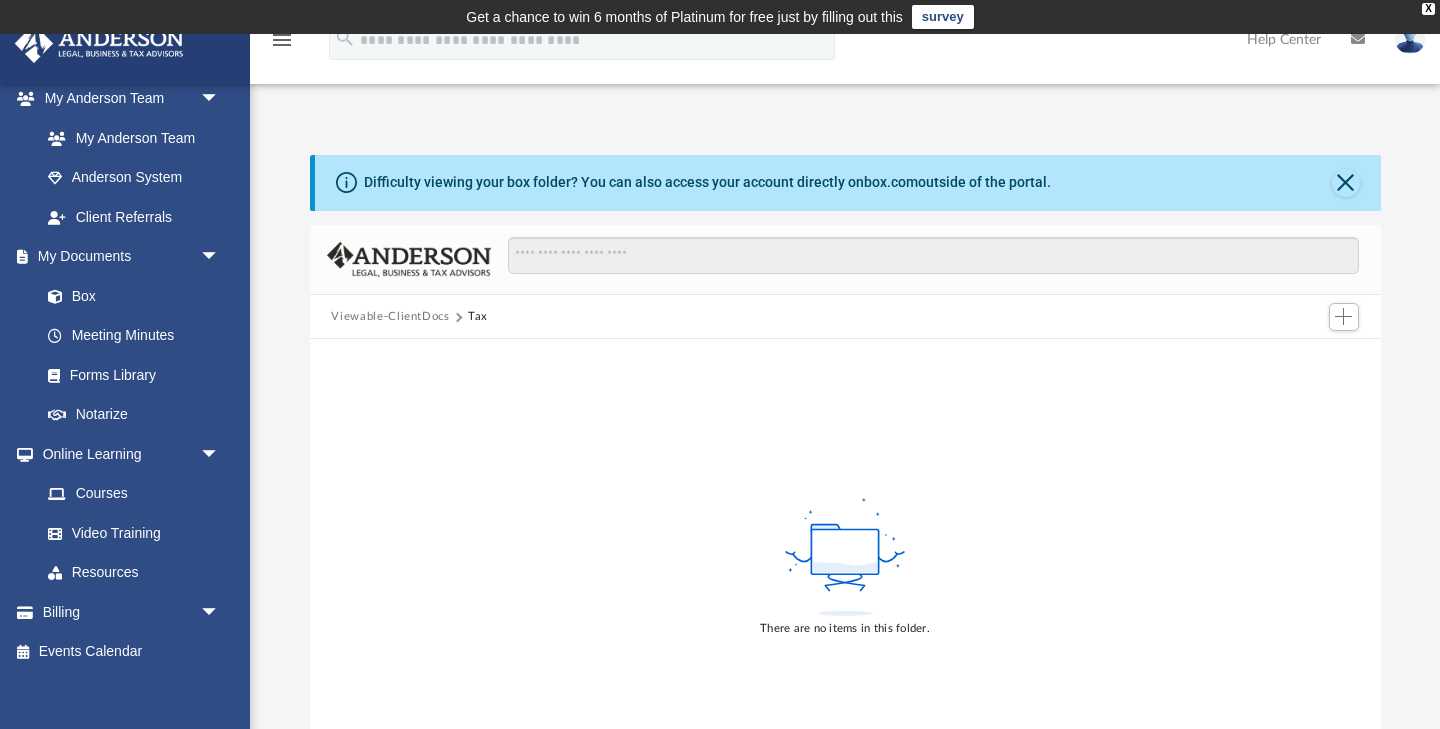 click on "Viewable-ClientDocs" at bounding box center (390, 317) 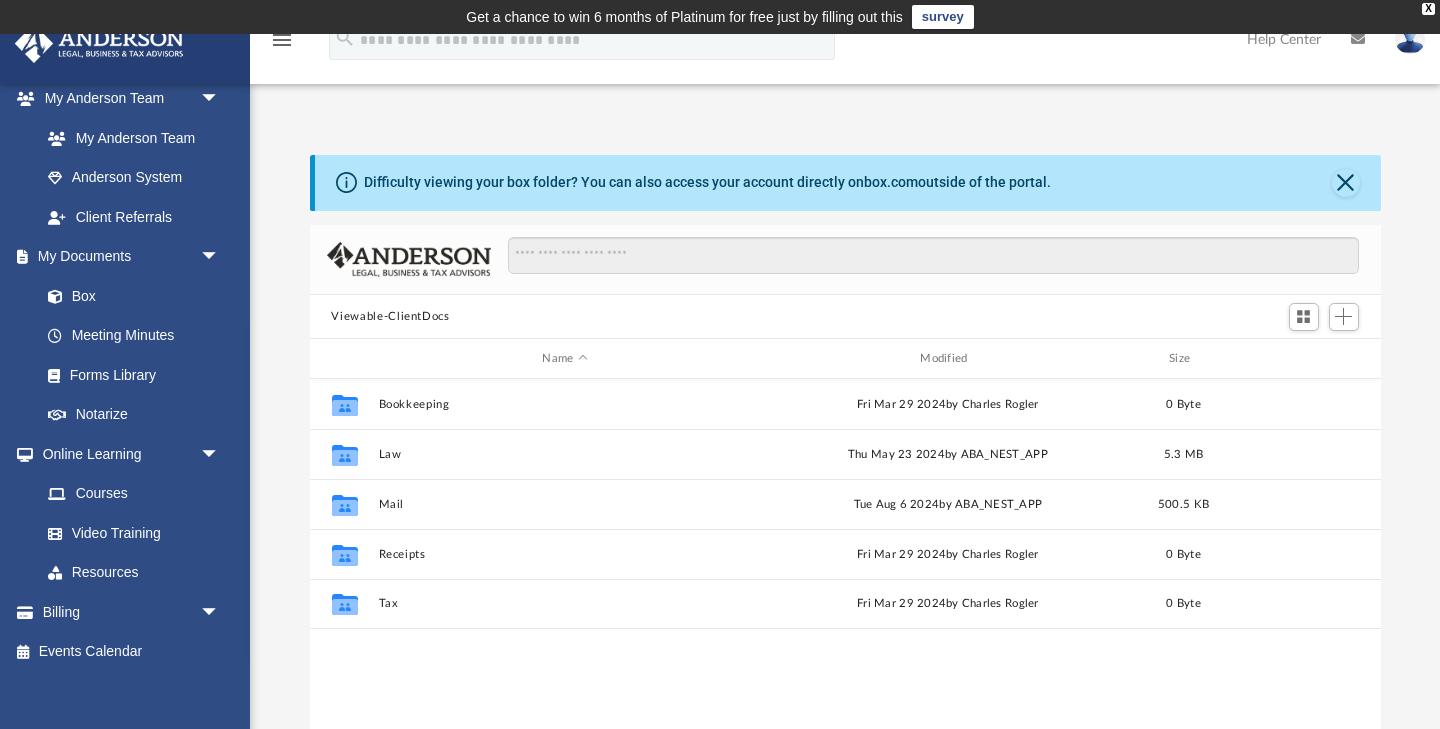 scroll, scrollTop: 1, scrollLeft: 1, axis: both 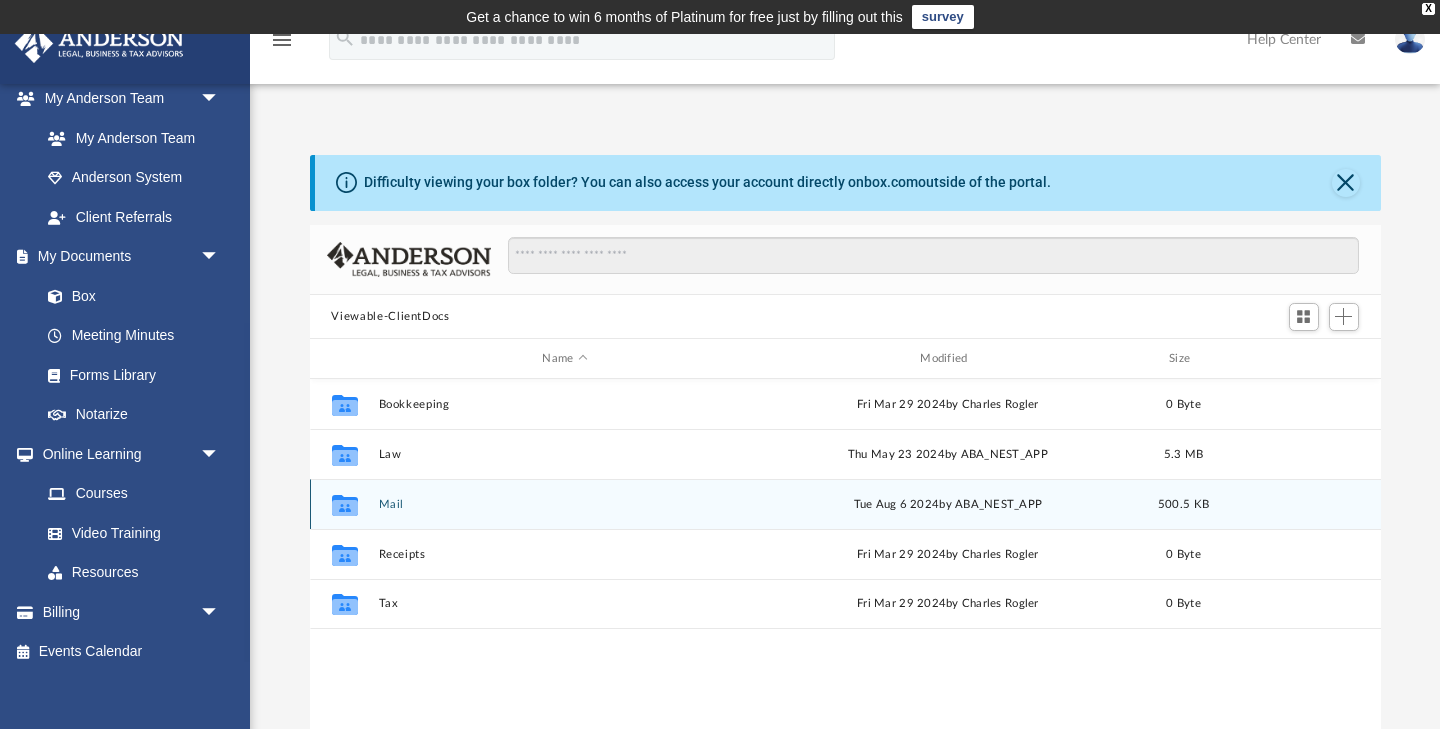 click on "Collaborated Folder Mail Tue Aug 6 2024  by ABA_NEST_APP 500.5 KB" at bounding box center [845, 504] 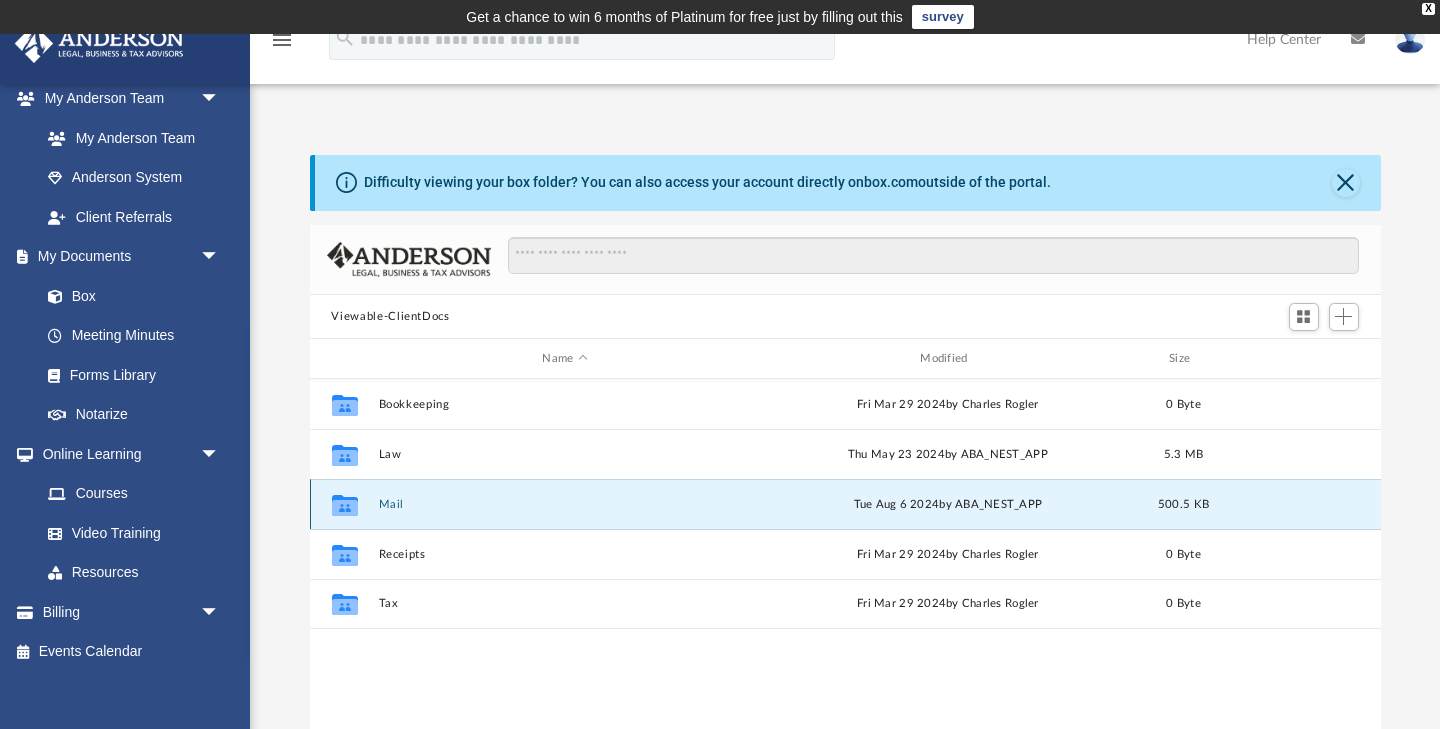 click on "Collaborated Folder Mail Tue Aug 6 2024  by ABA_NEST_APP 500.5 KB" at bounding box center [845, 504] 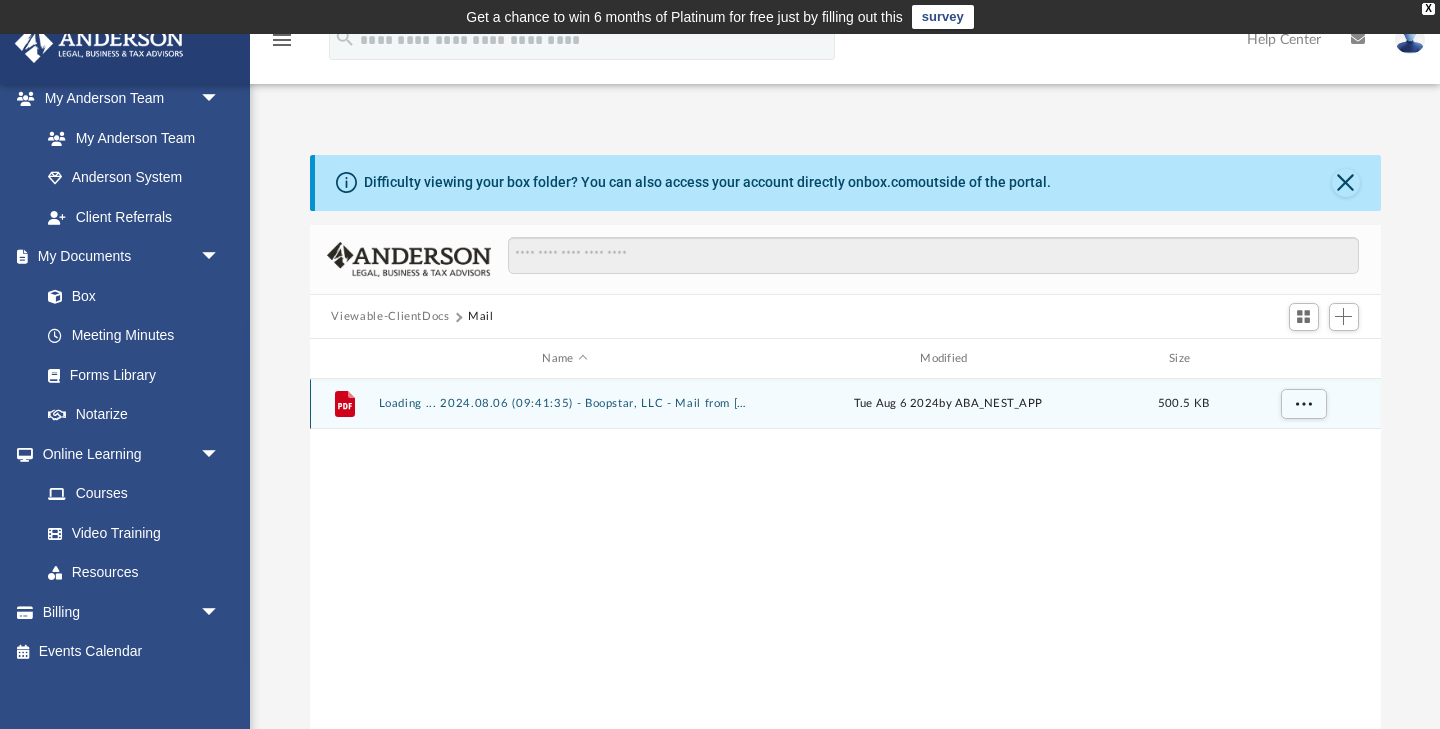 click on "2024.08.06 (09:41:35) - Boopstar, LLC - Mail from STATE OF CALIFORNIA WITHHOLDING SVCS & COMPL MS F182.pdf" at bounding box center (565, 404) 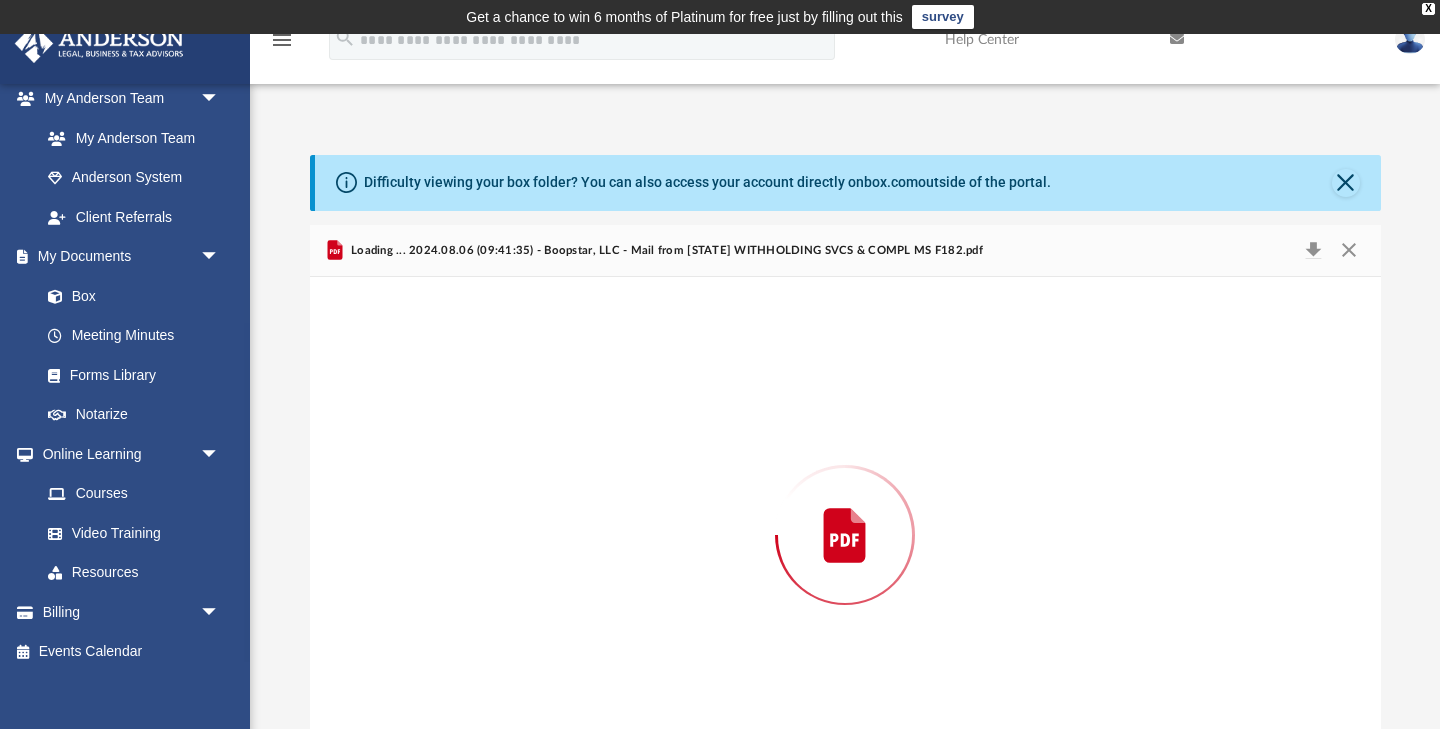 scroll, scrollTop: 64, scrollLeft: 0, axis: vertical 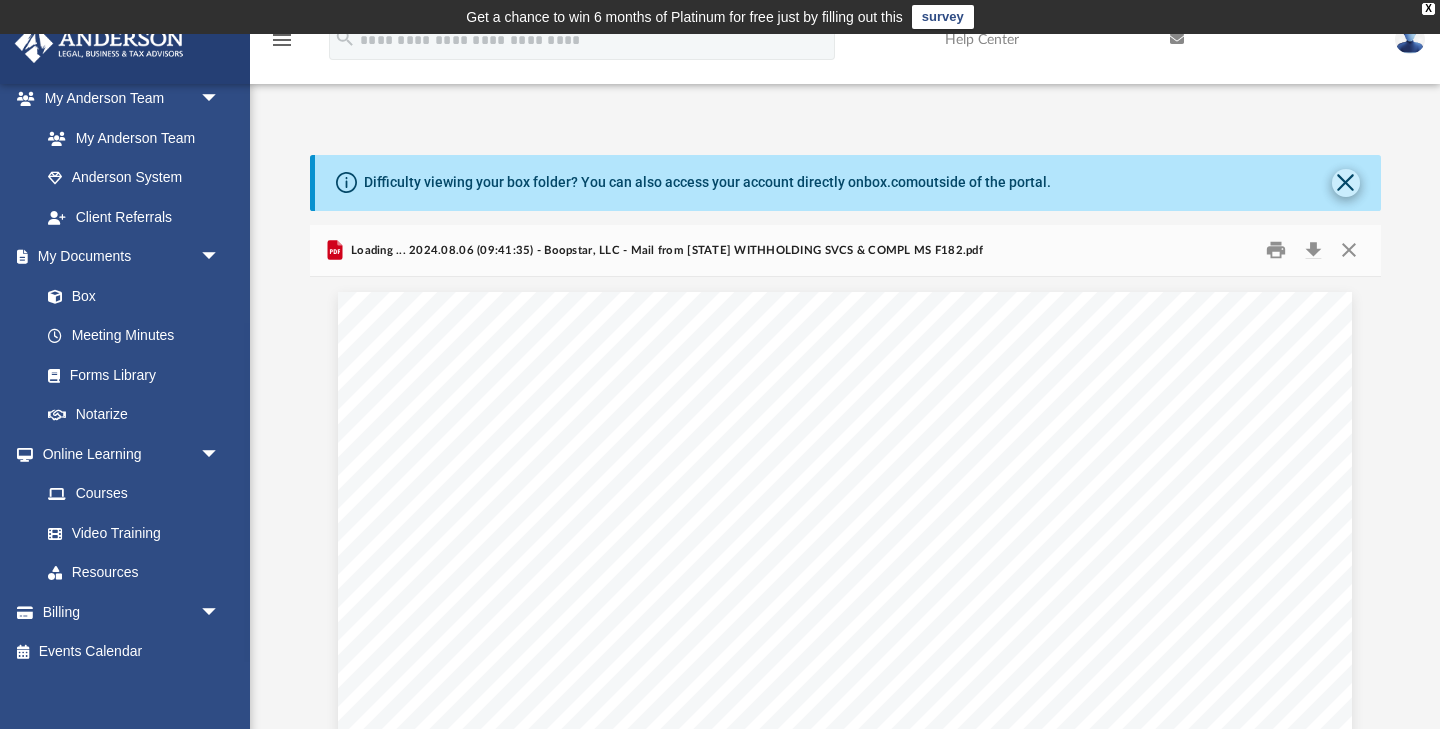 click 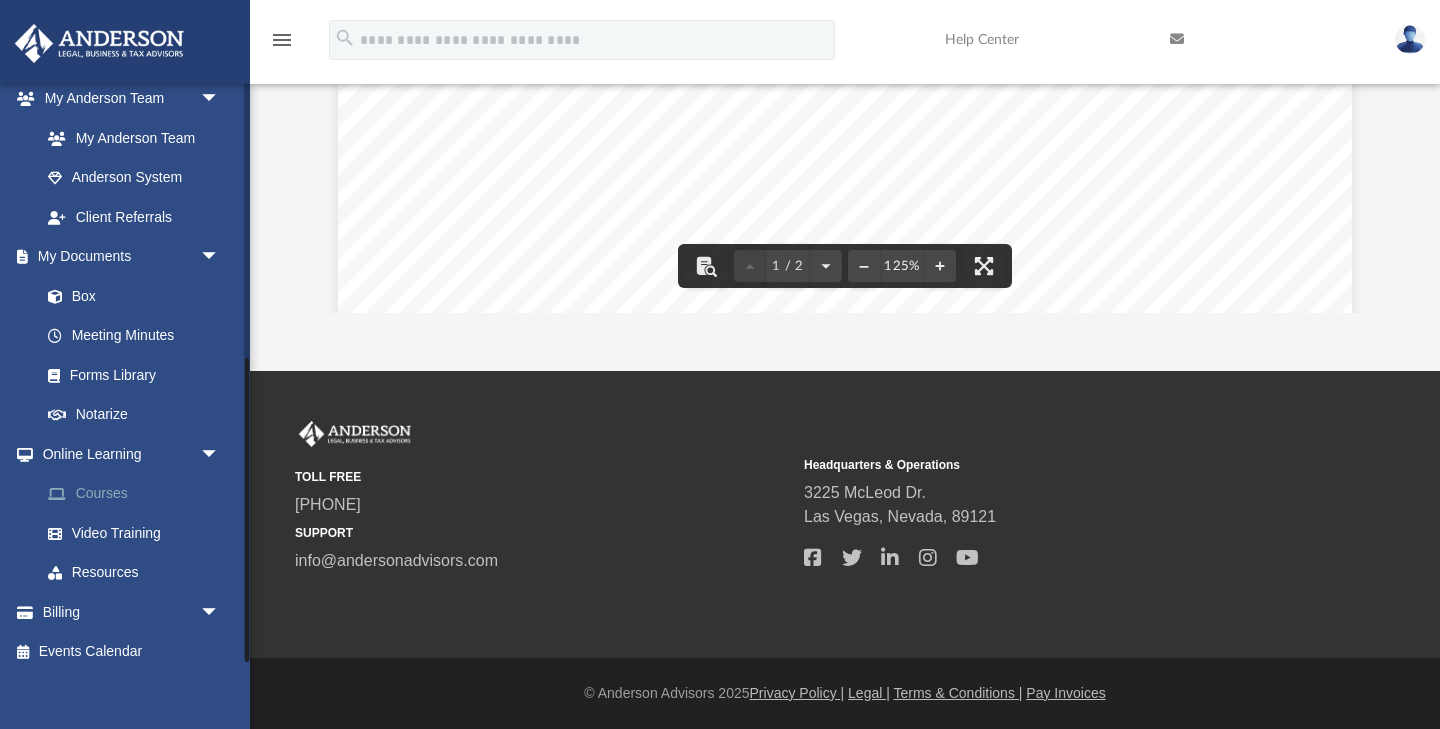 scroll, scrollTop: 410, scrollLeft: 0, axis: vertical 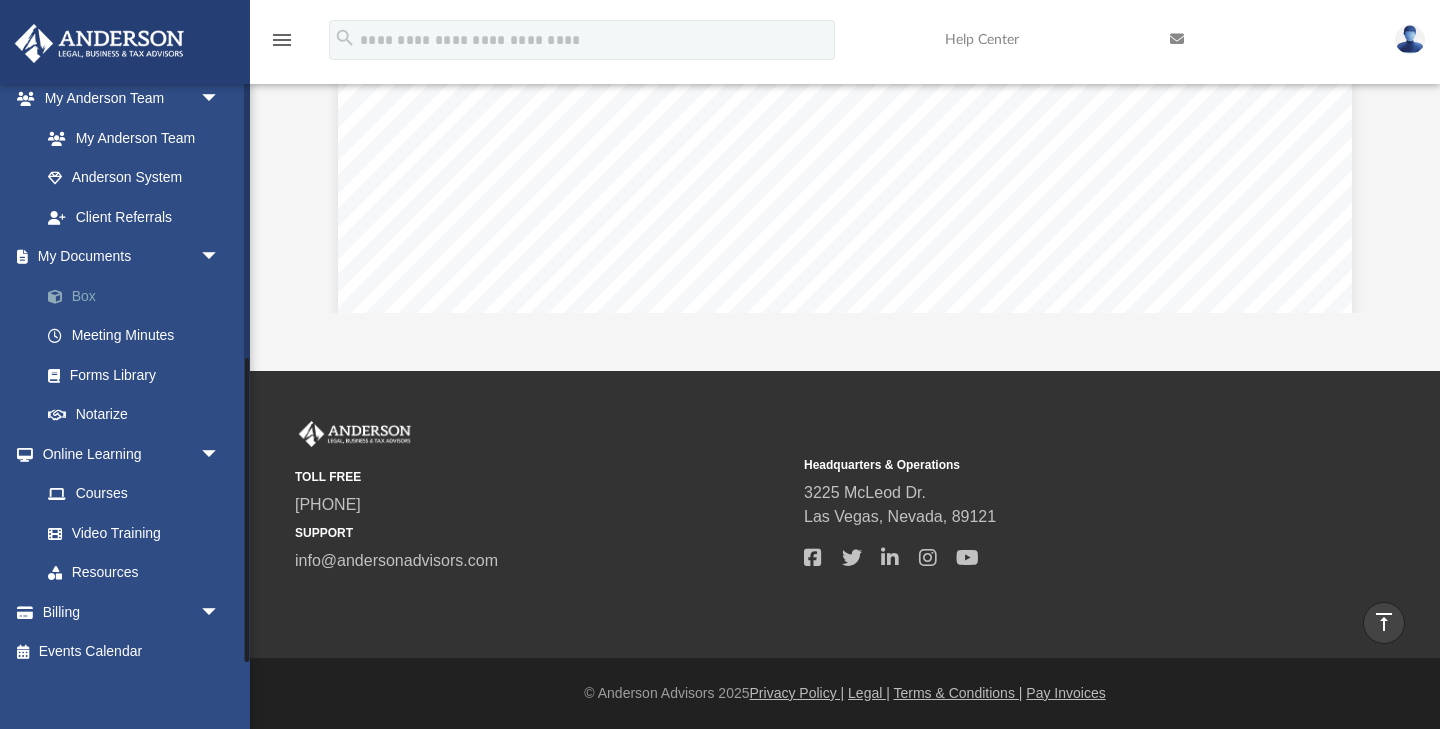 click on "Box" at bounding box center (139, 296) 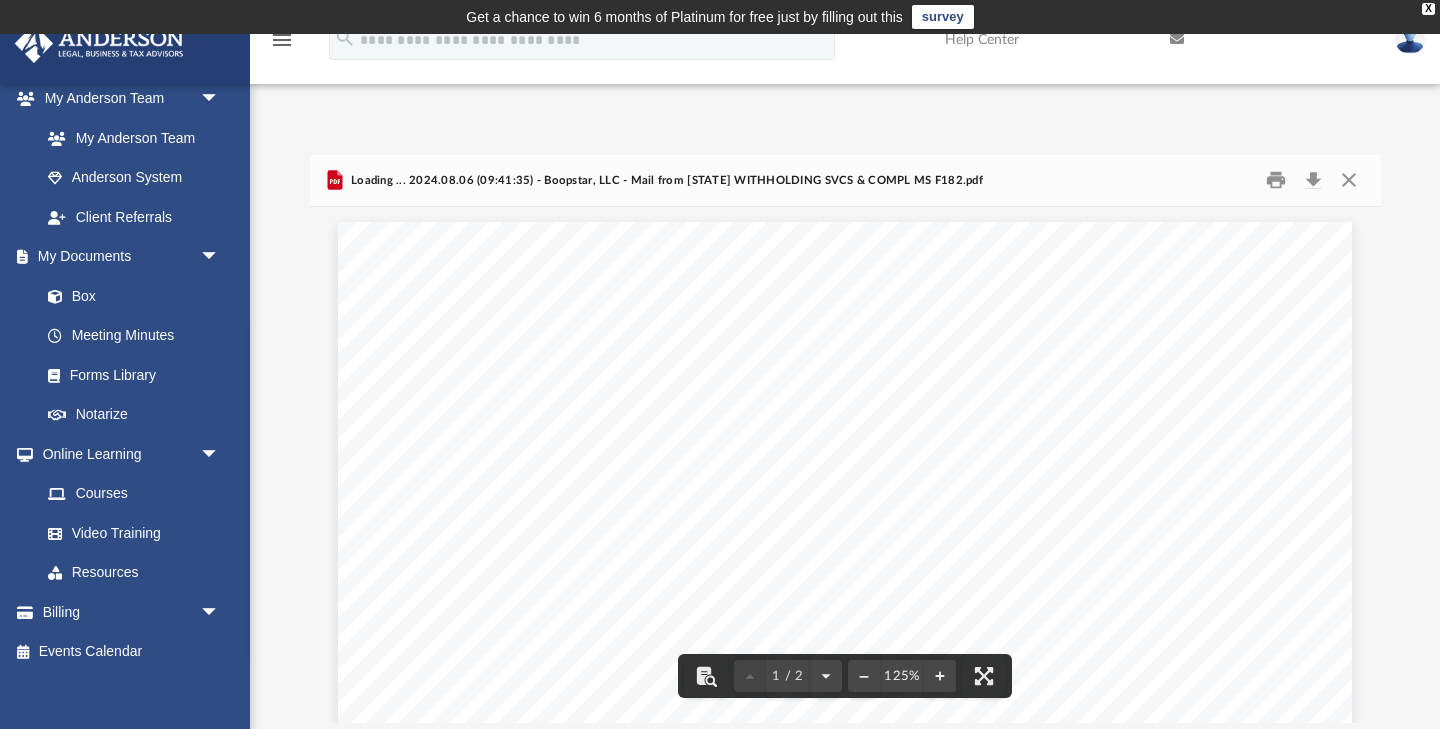 scroll, scrollTop: 0, scrollLeft: 0, axis: both 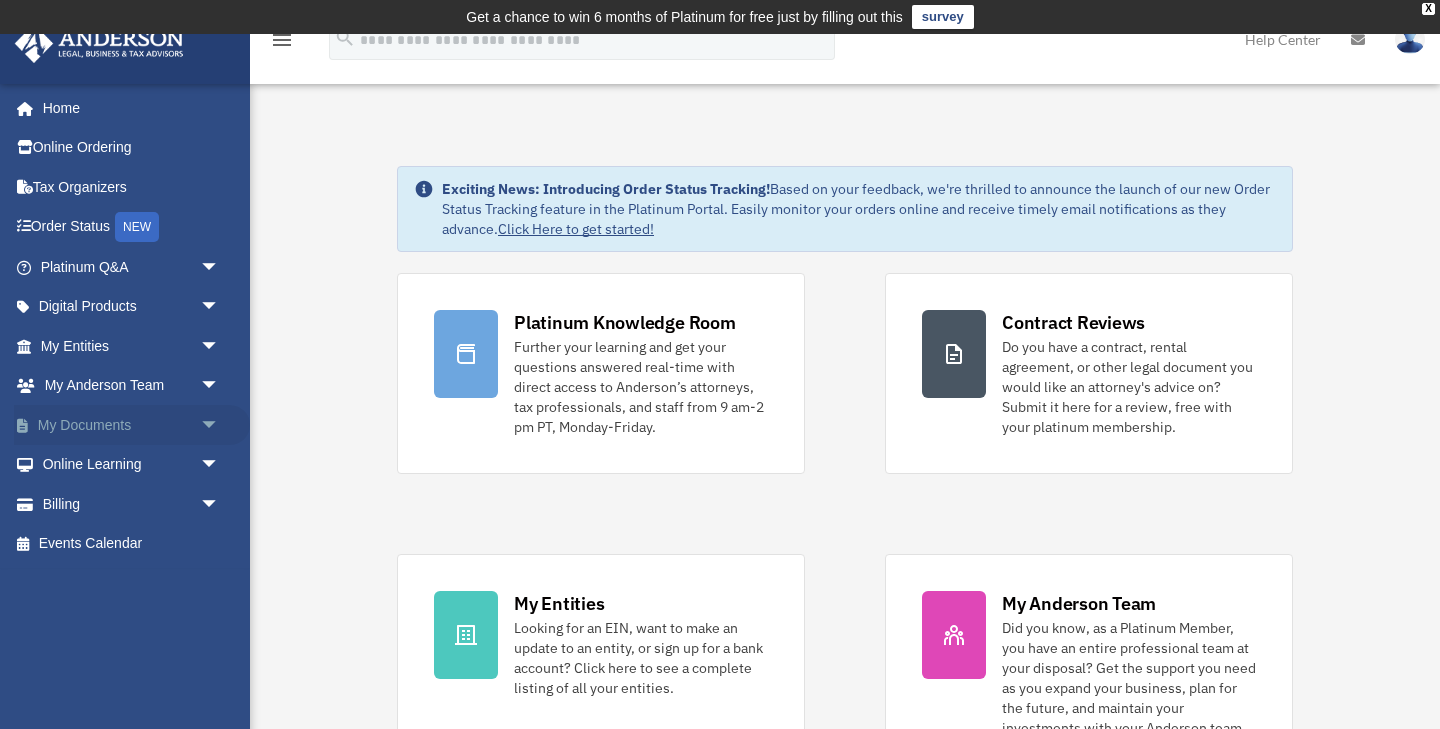 click on "arrow_drop_down" at bounding box center (220, 425) 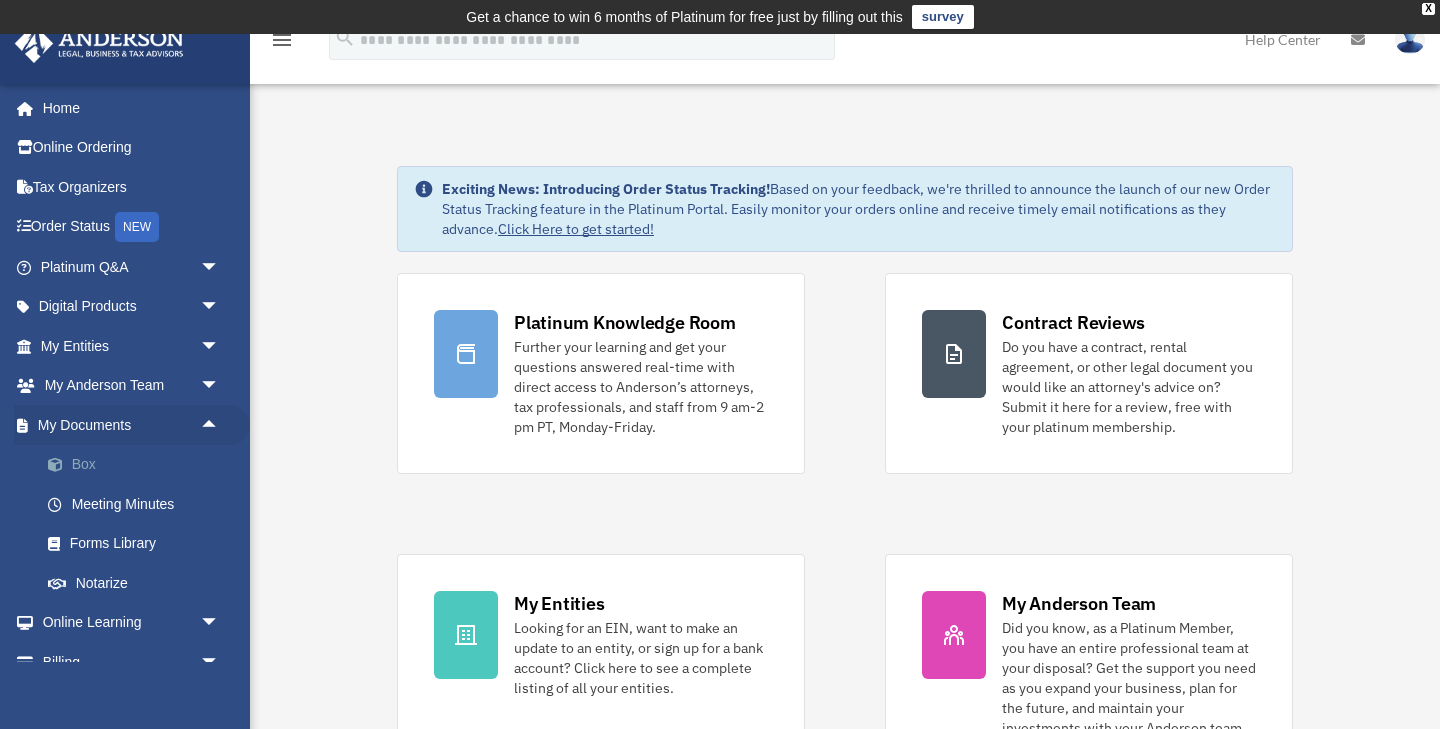 click on "Box" at bounding box center (139, 465) 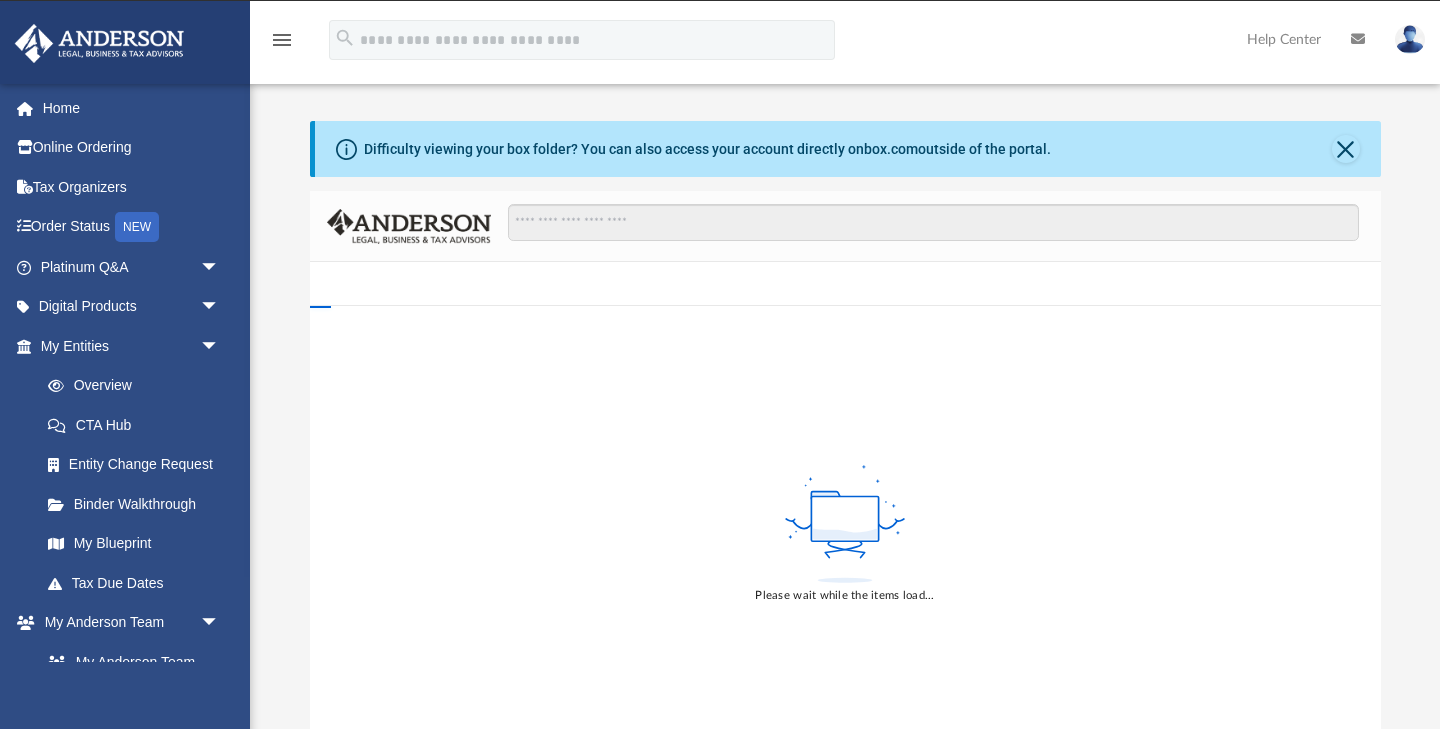 scroll, scrollTop: 0, scrollLeft: 0, axis: both 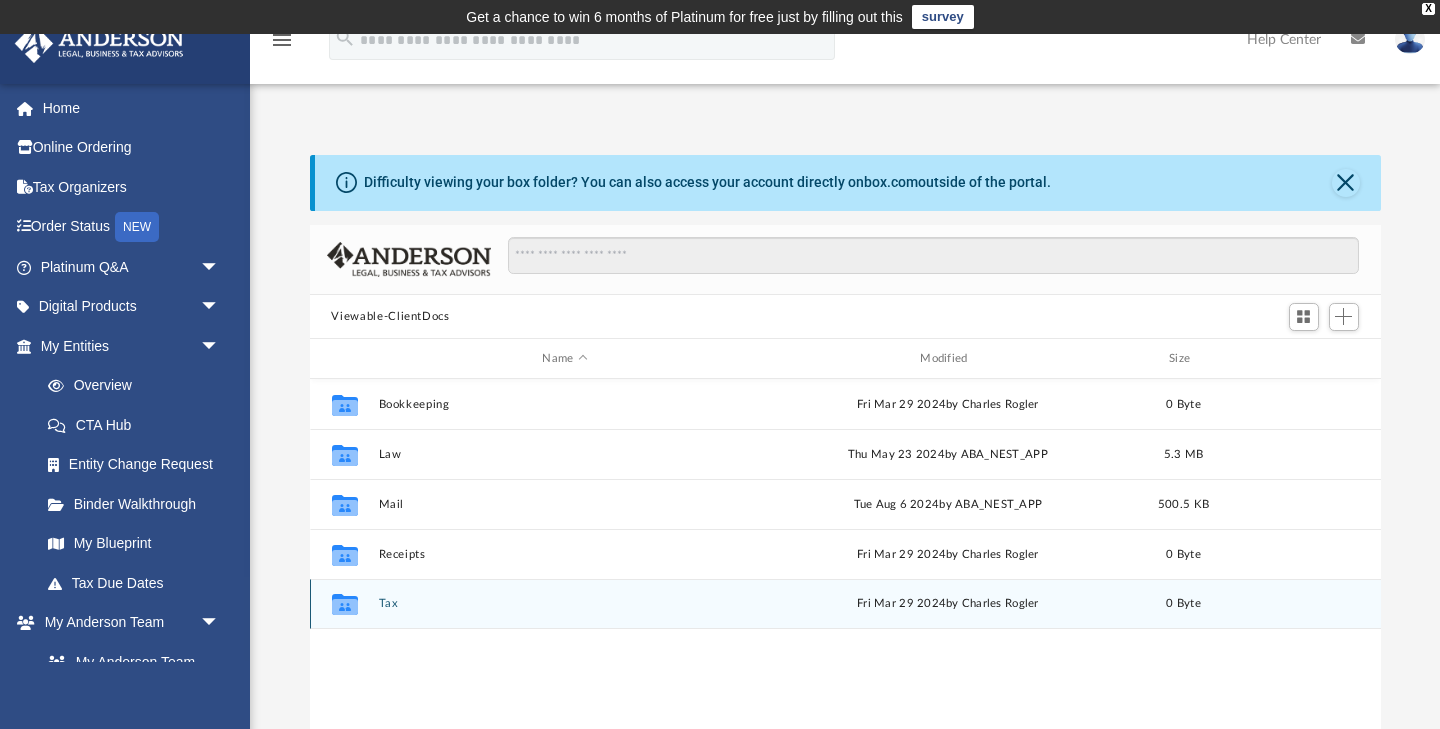 click on "Tax" at bounding box center [565, 604] 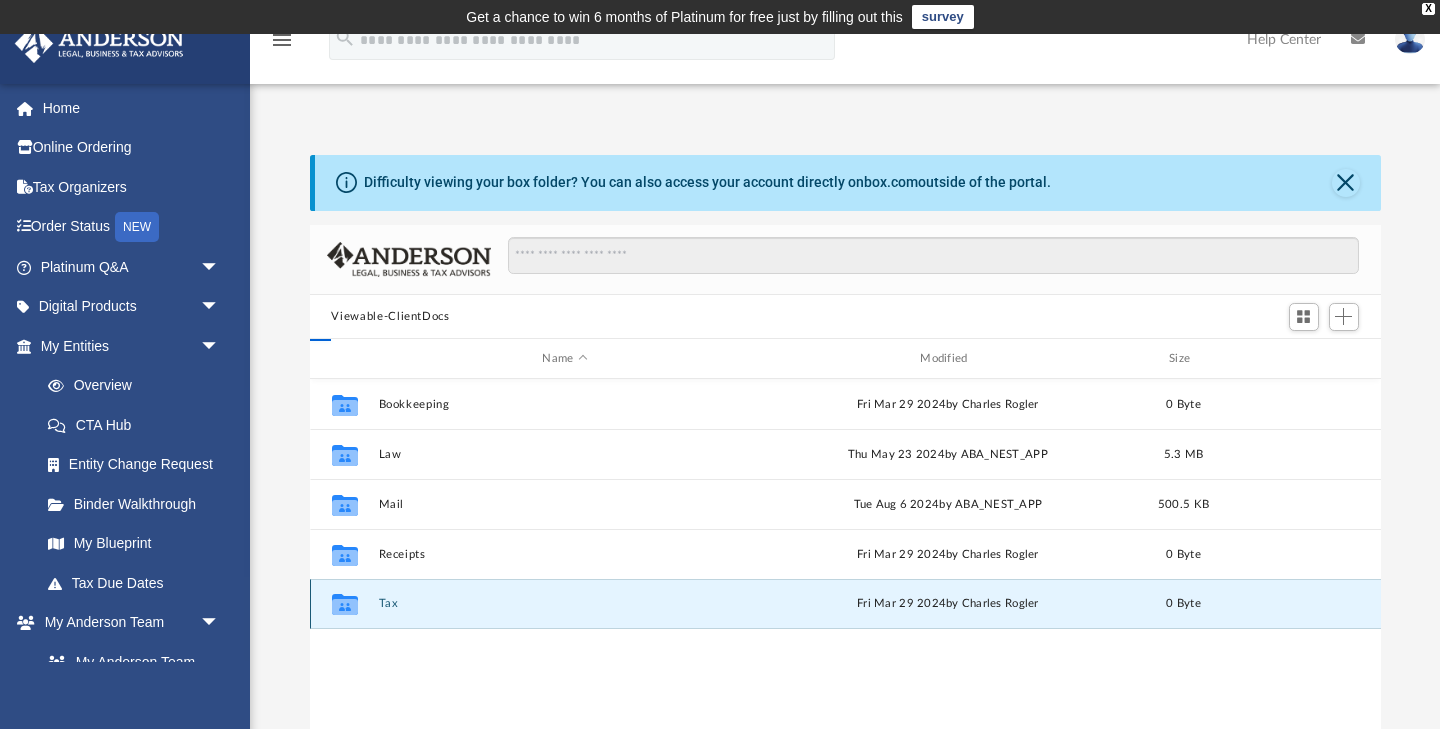 click on "Tax" at bounding box center (565, 604) 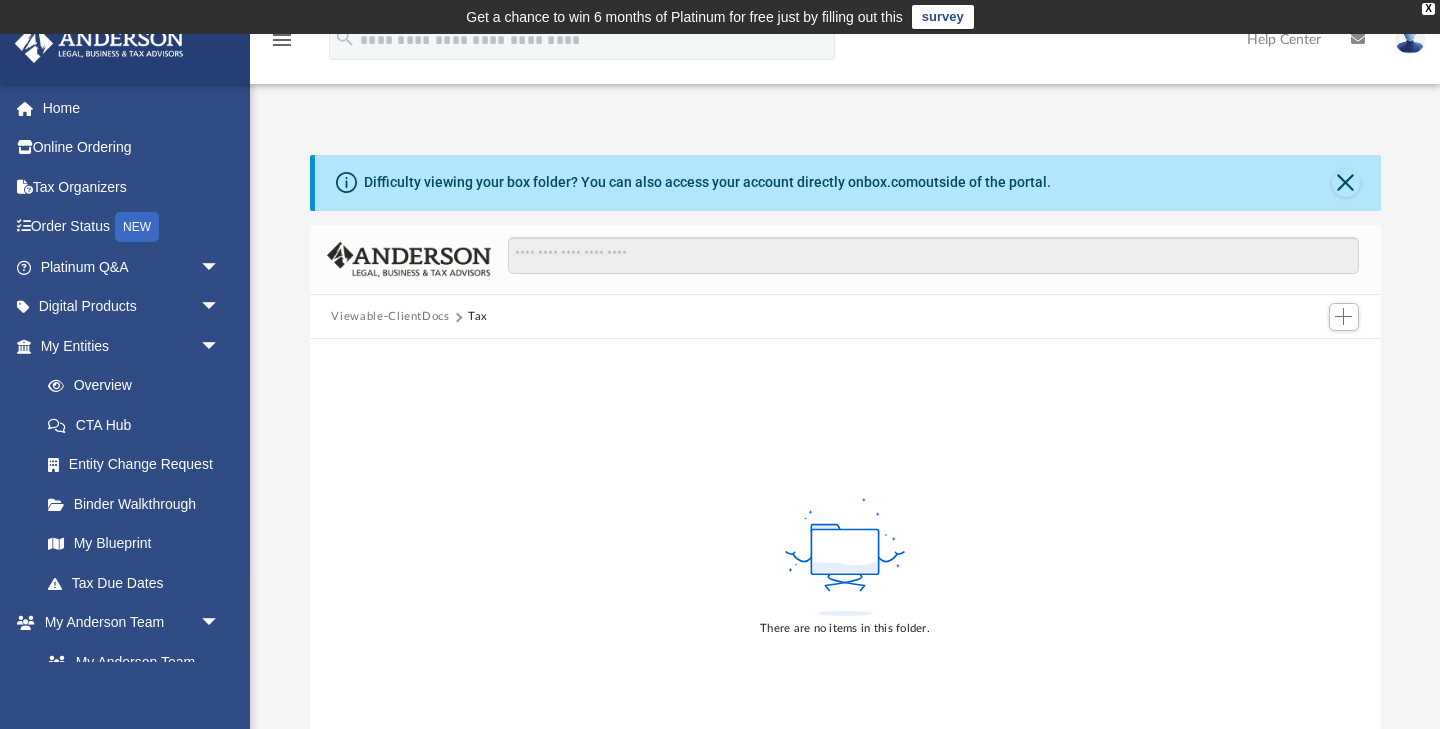 click on "Viewable-ClientDocs" at bounding box center (390, 317) 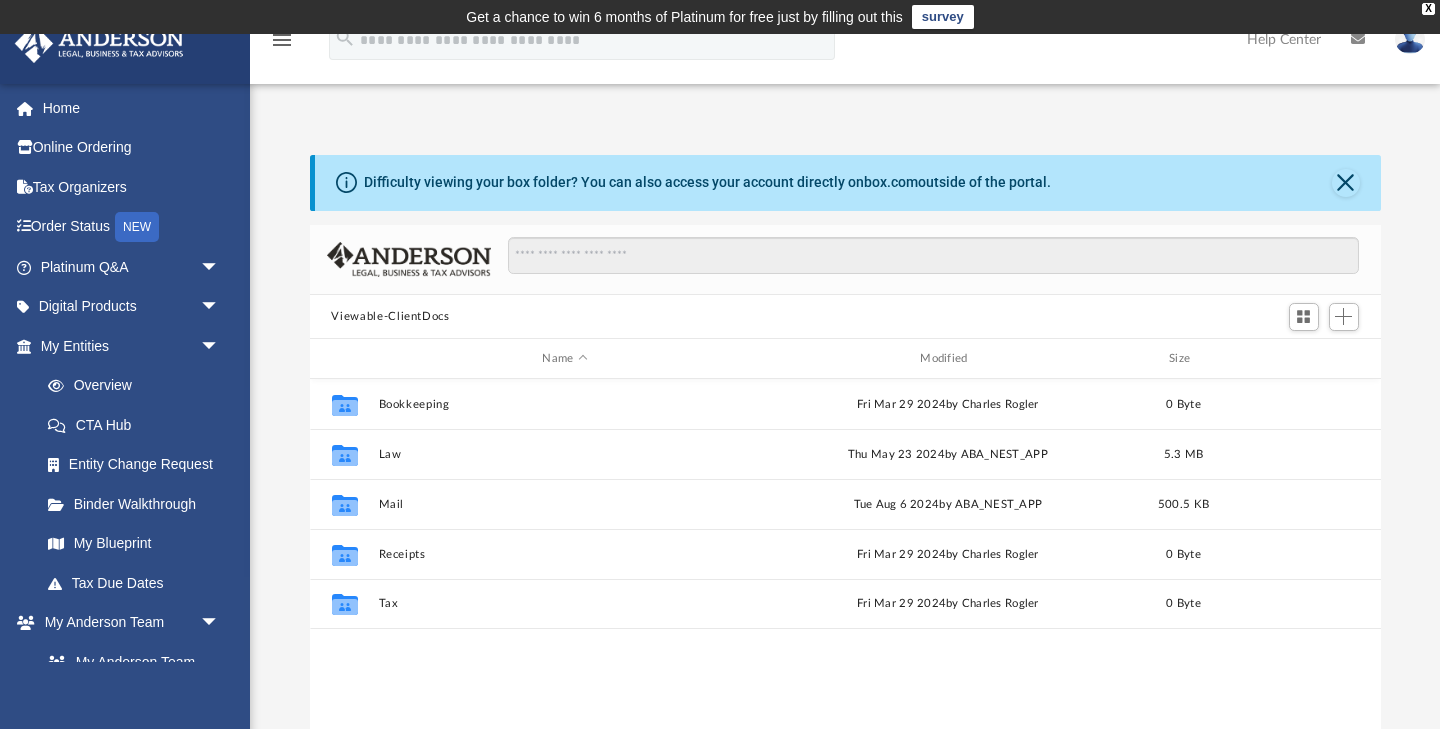 scroll, scrollTop: 1, scrollLeft: 1, axis: both 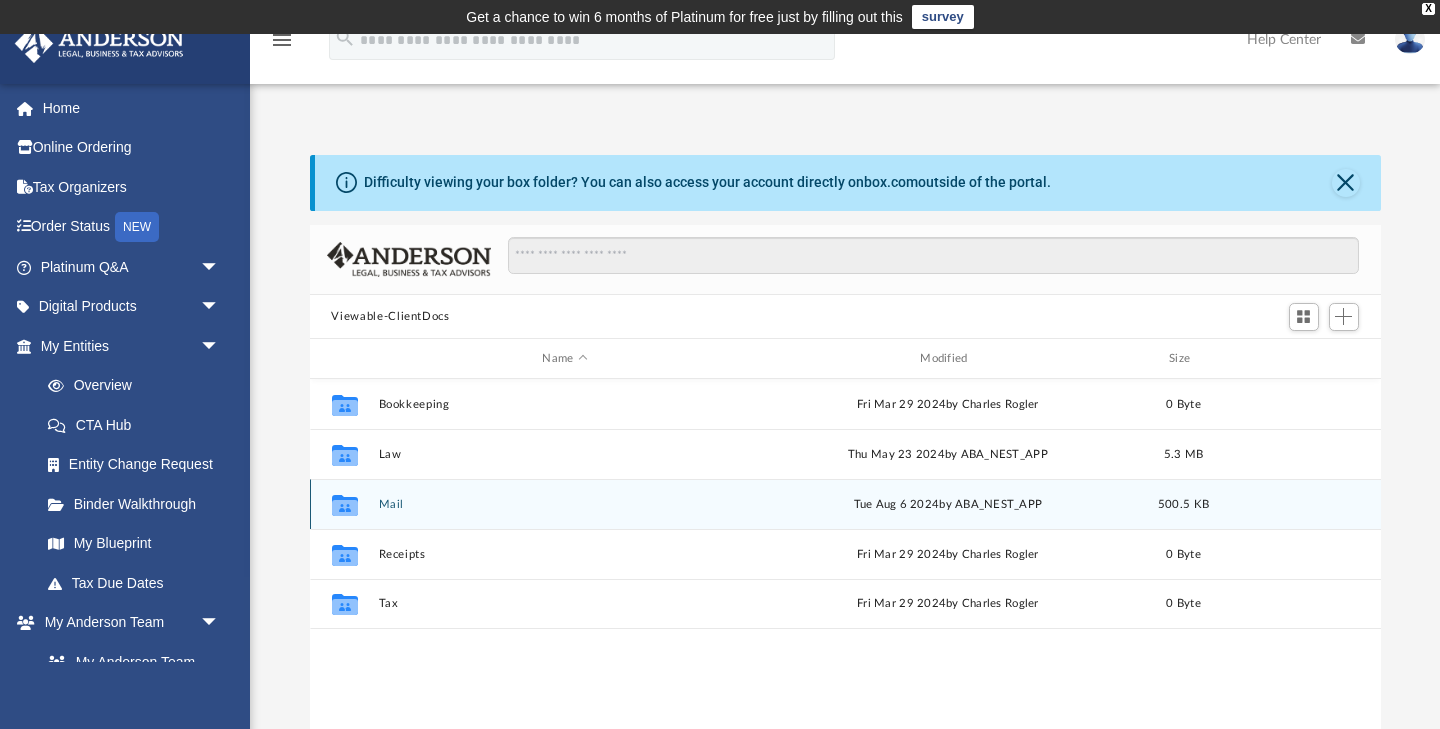 click on "Mail" at bounding box center (565, 504) 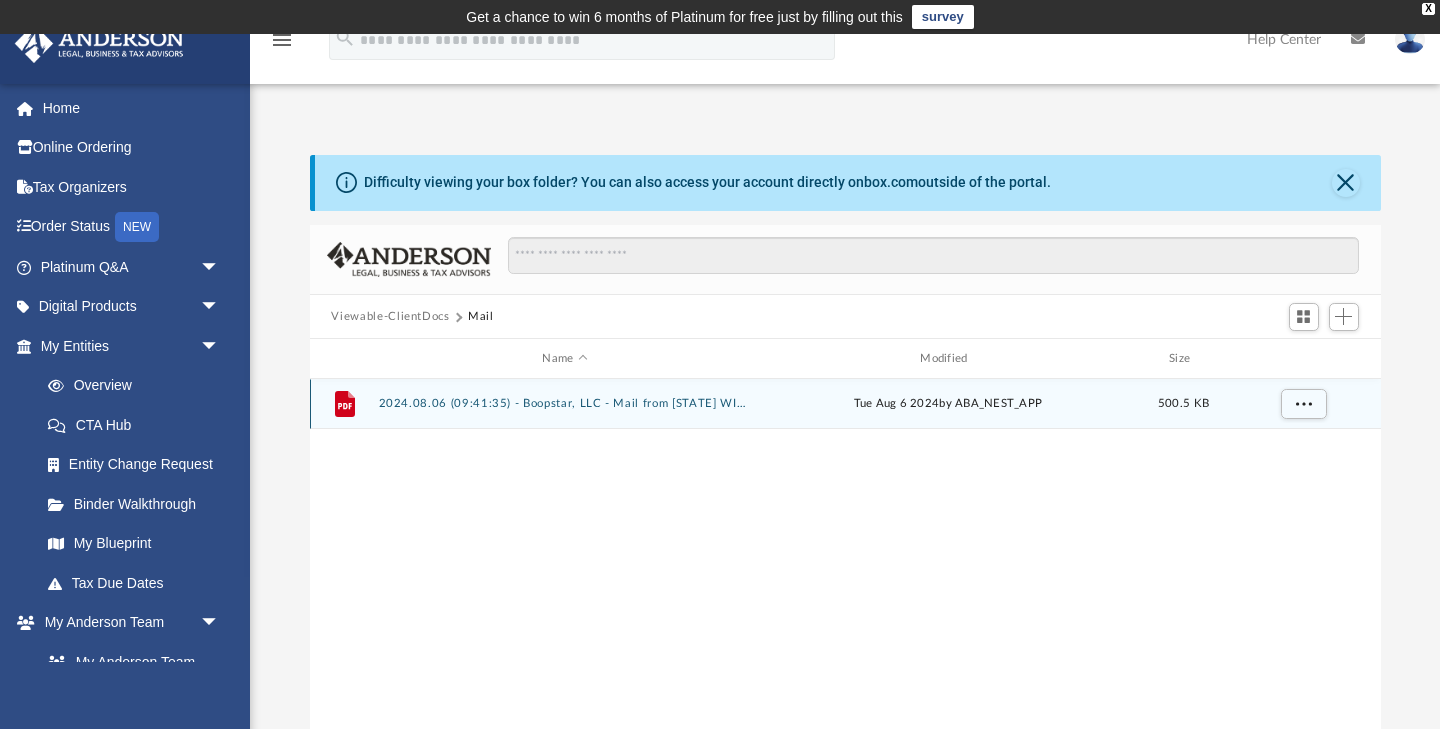 click on "2024.08.06 (09:41:35) - Boopstar, LLC - Mail from STATE OF CALIFORNIA WITHHOLDING SVCS & COMPL MS F182.pdf" at bounding box center (565, 404) 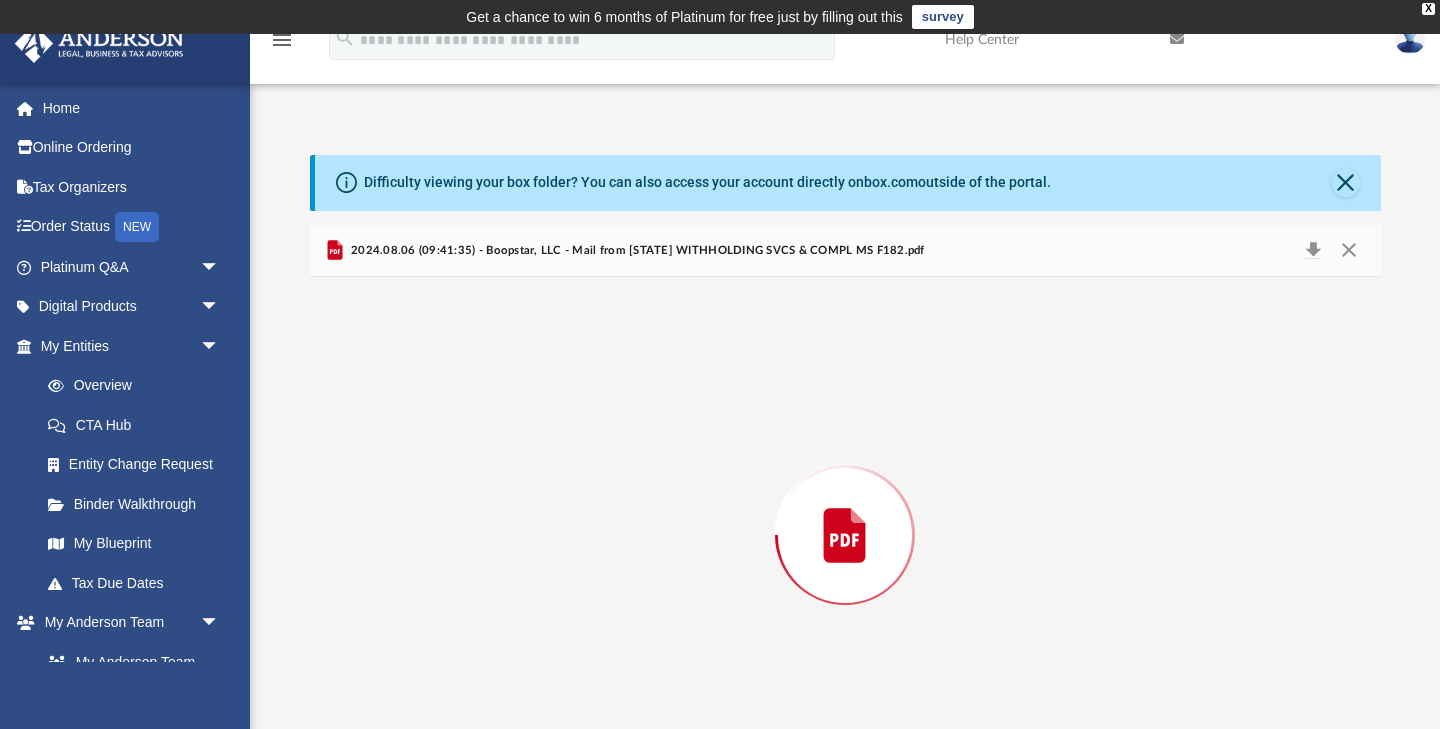 click at bounding box center (845, 535) 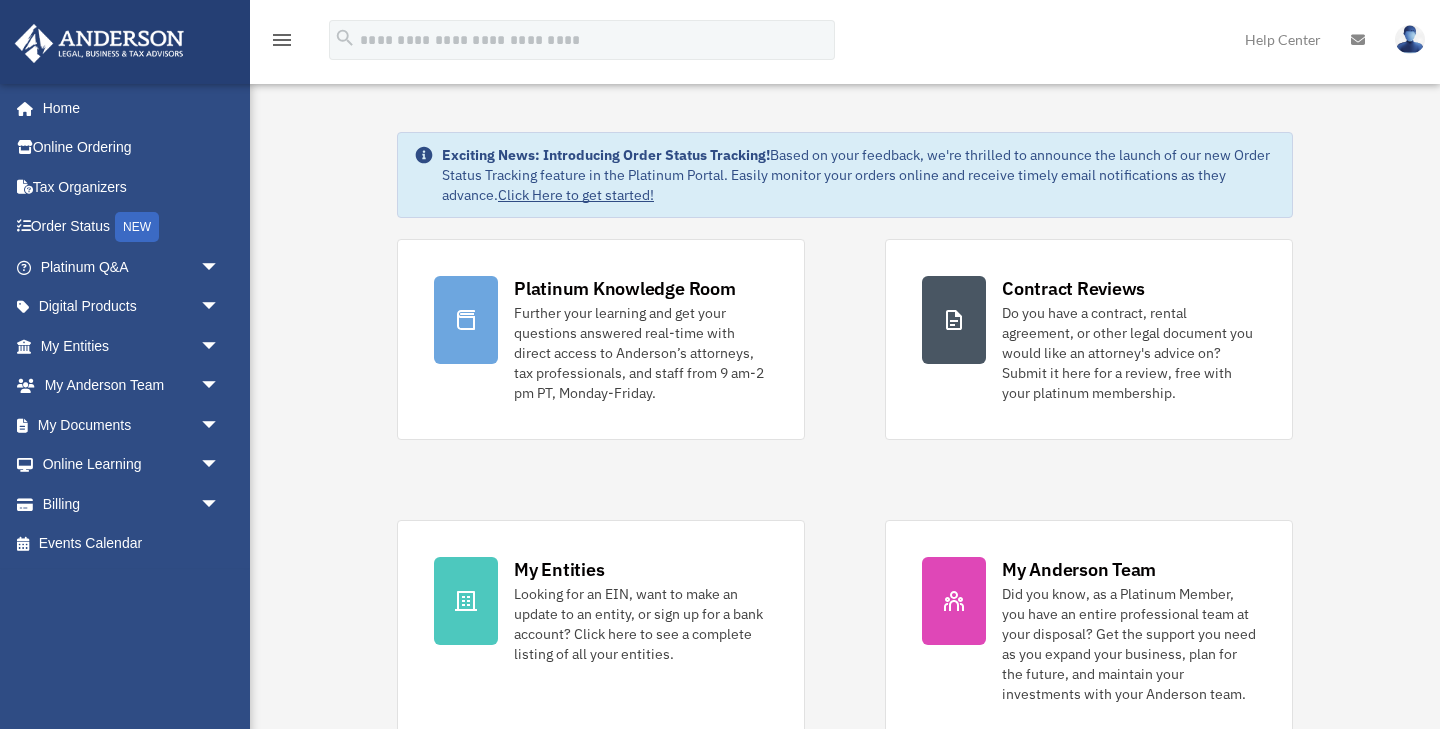scroll, scrollTop: 0, scrollLeft: 0, axis: both 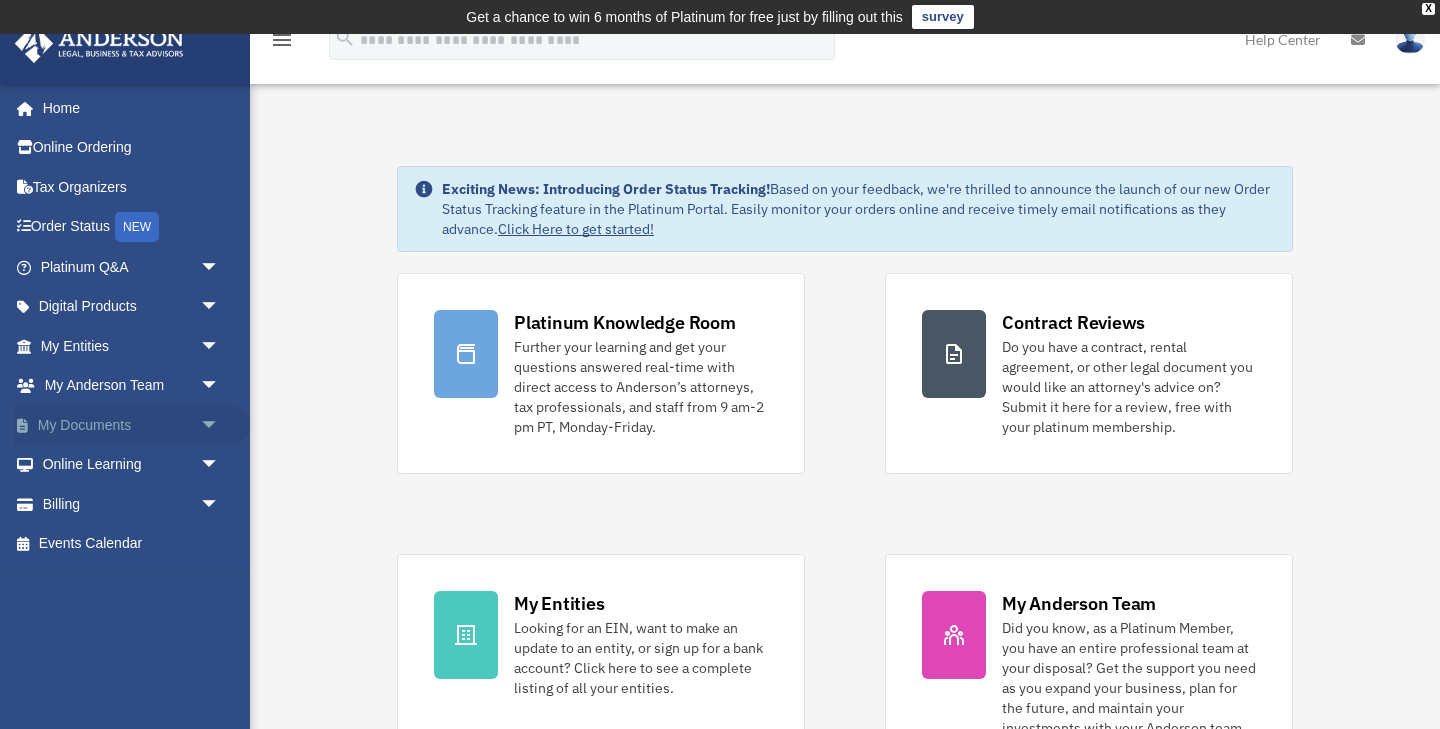 click on "arrow_drop_down" at bounding box center (220, 425) 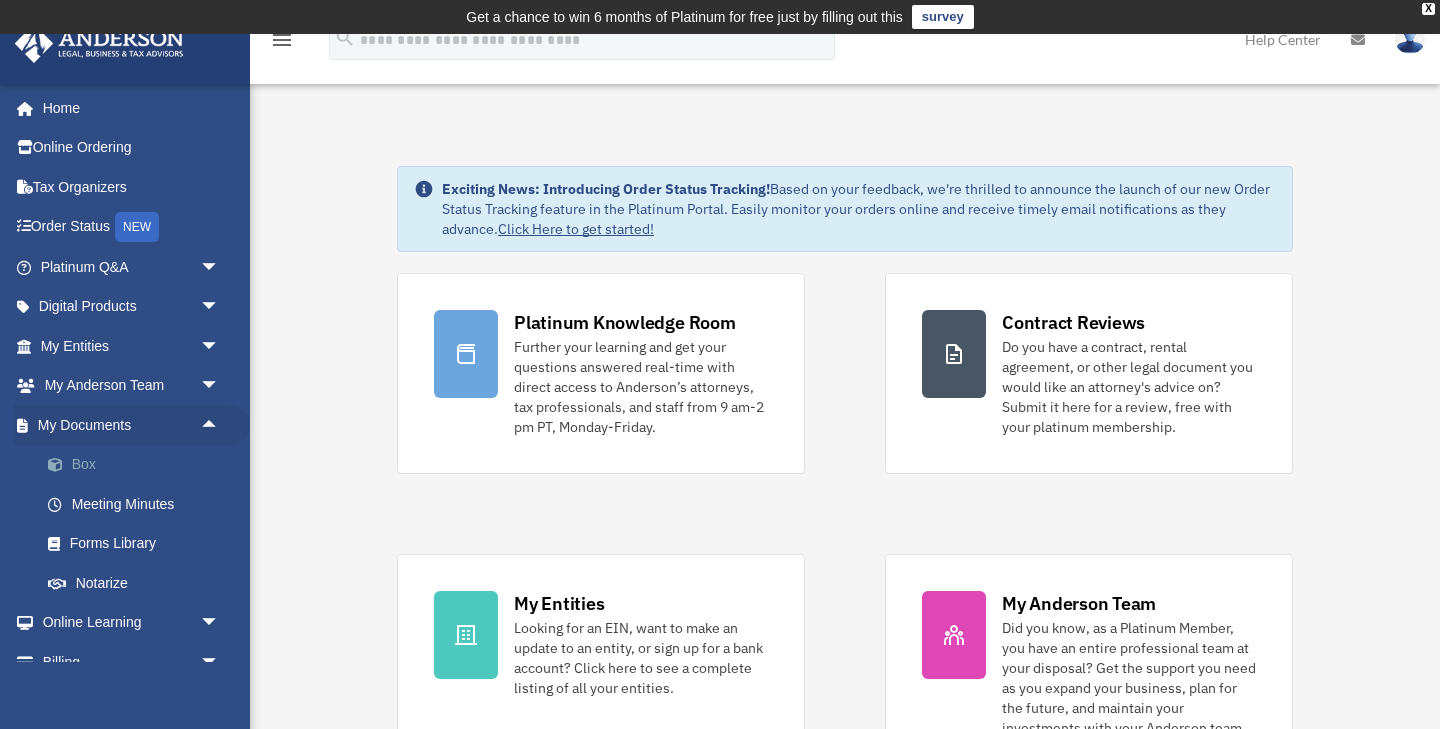 click on "Box" at bounding box center [139, 465] 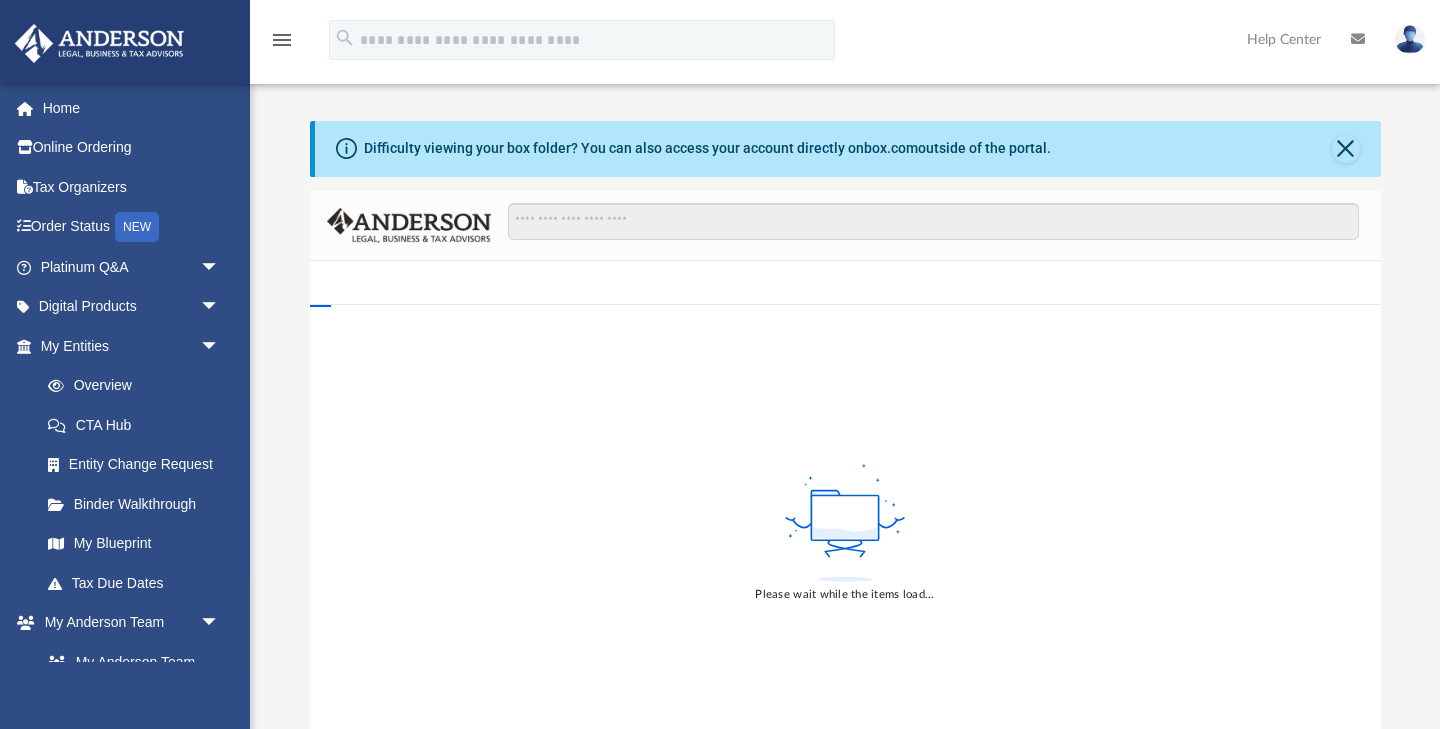 scroll, scrollTop: 0, scrollLeft: 0, axis: both 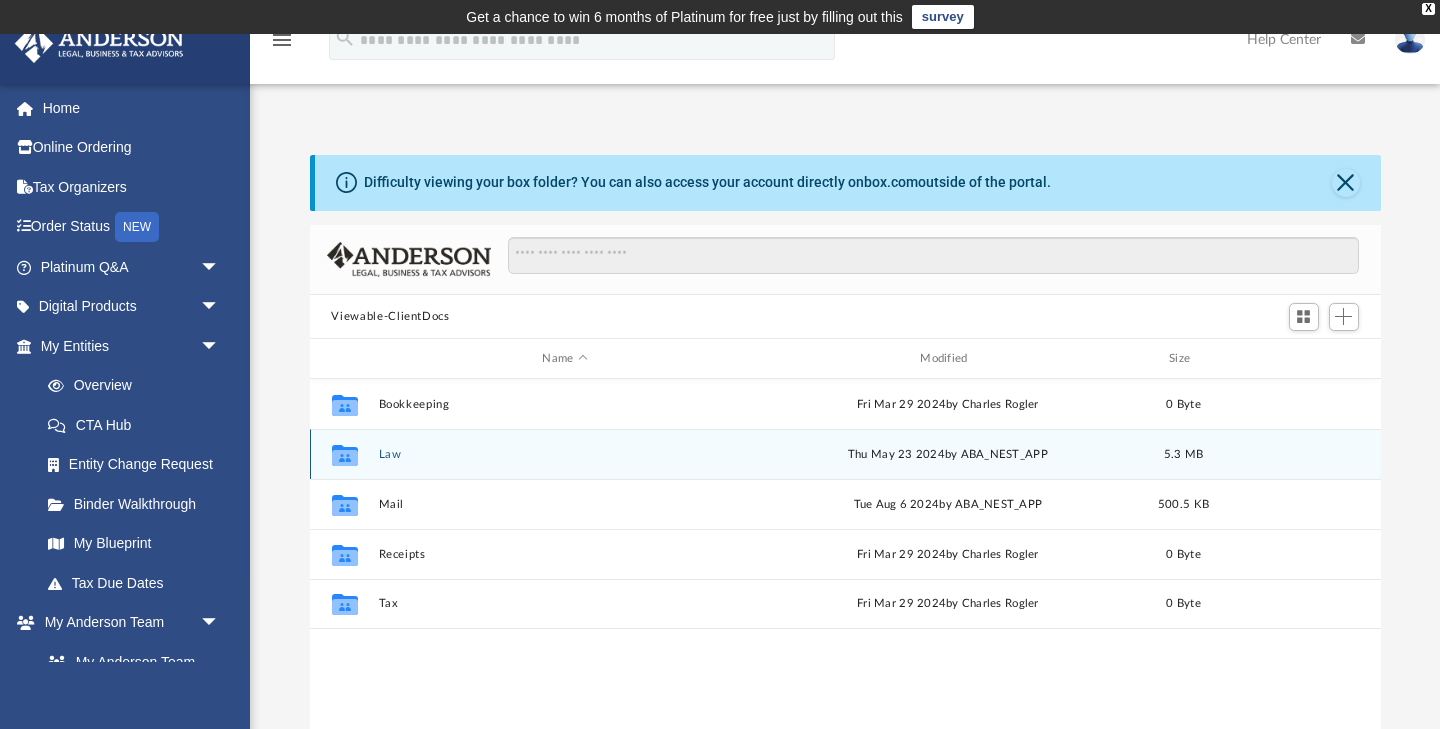 click on "Collaborated Folder Law Thu May 23 2024 by ABA_NEST_APP 5.3 MB" at bounding box center [845, 454] 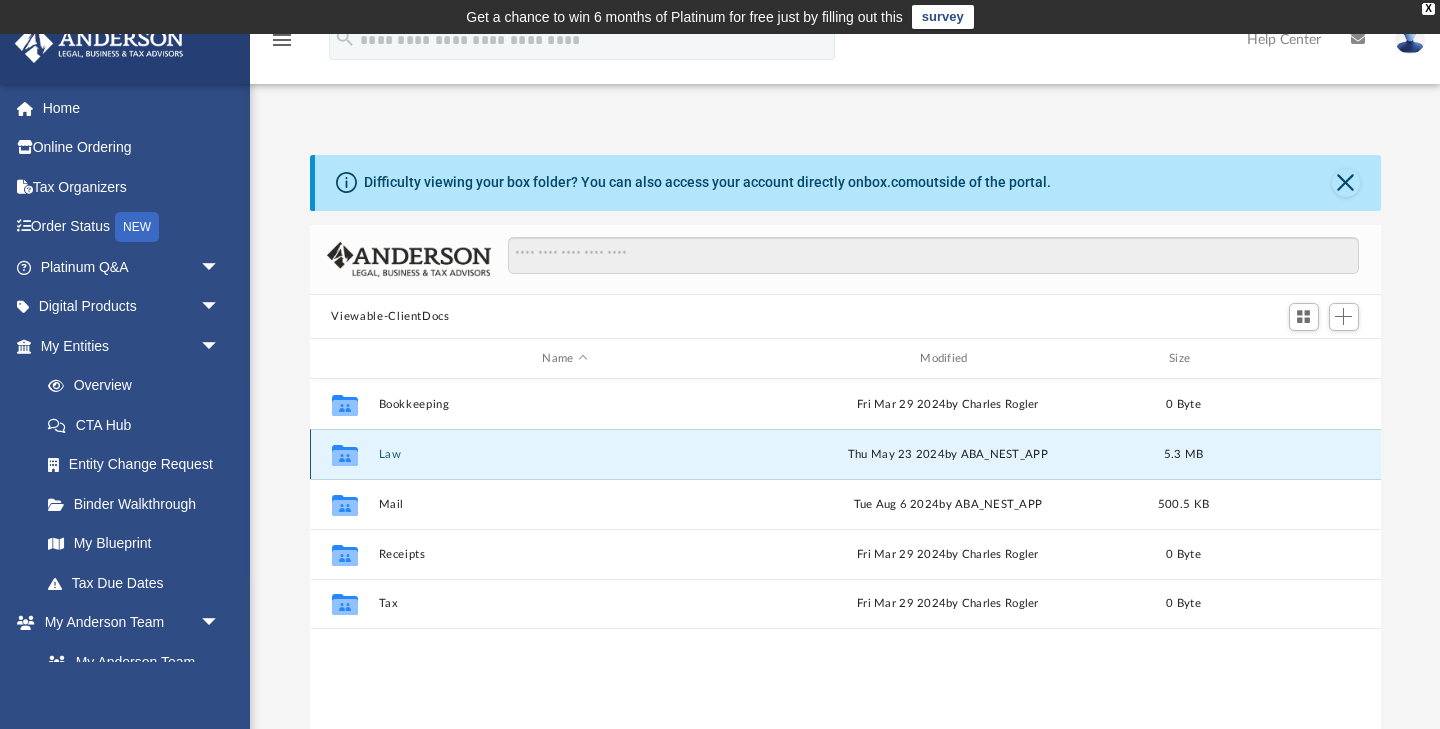 click on "Law" at bounding box center [565, 454] 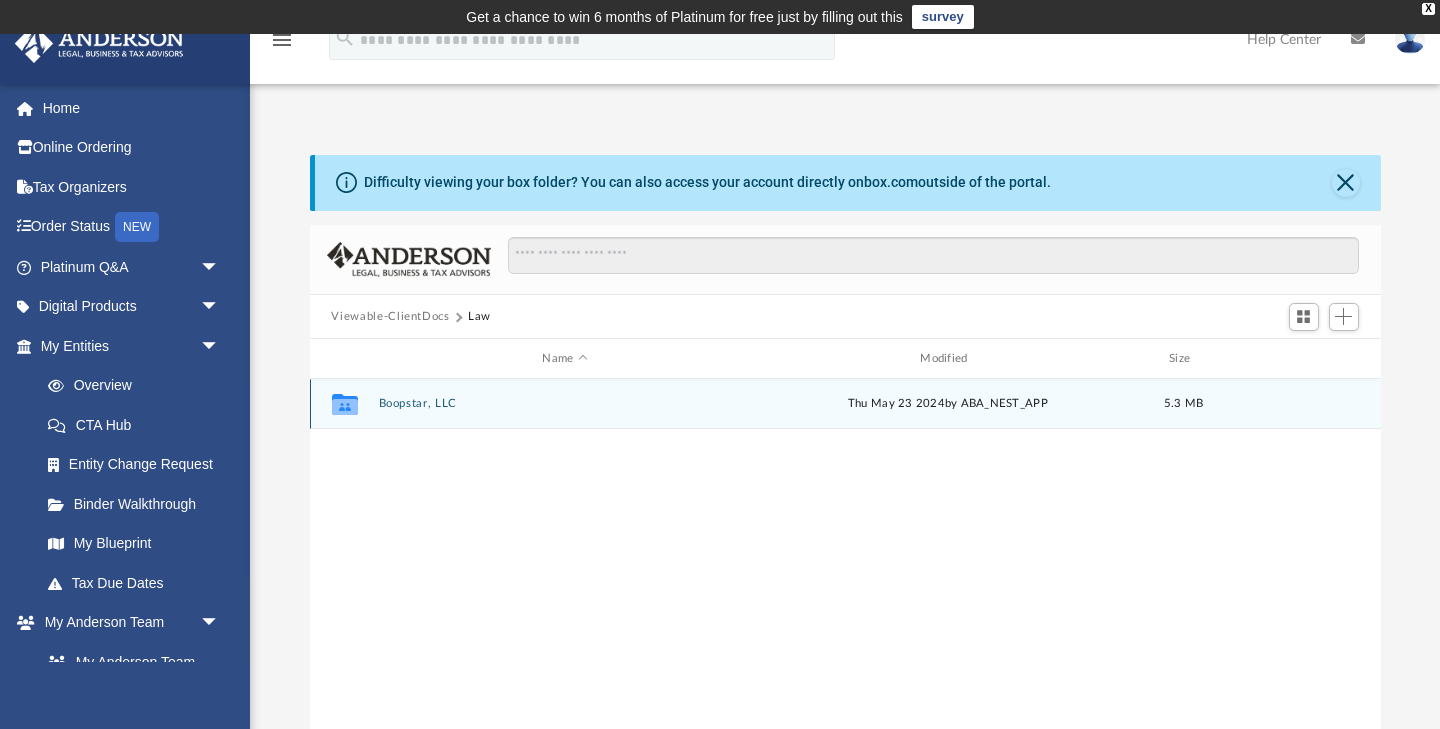 click on "Boopstar, LLC" at bounding box center (565, 404) 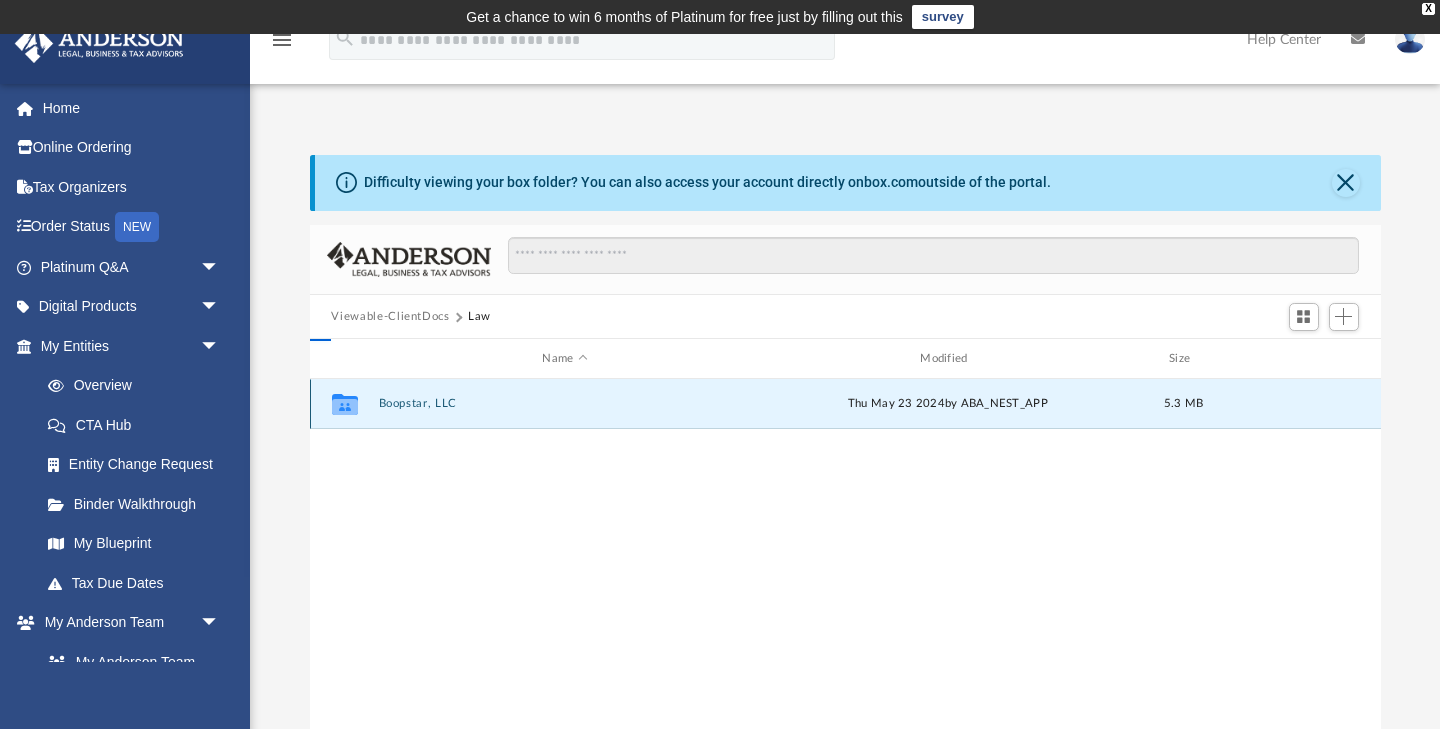click on "Boopstar, LLC" at bounding box center [565, 404] 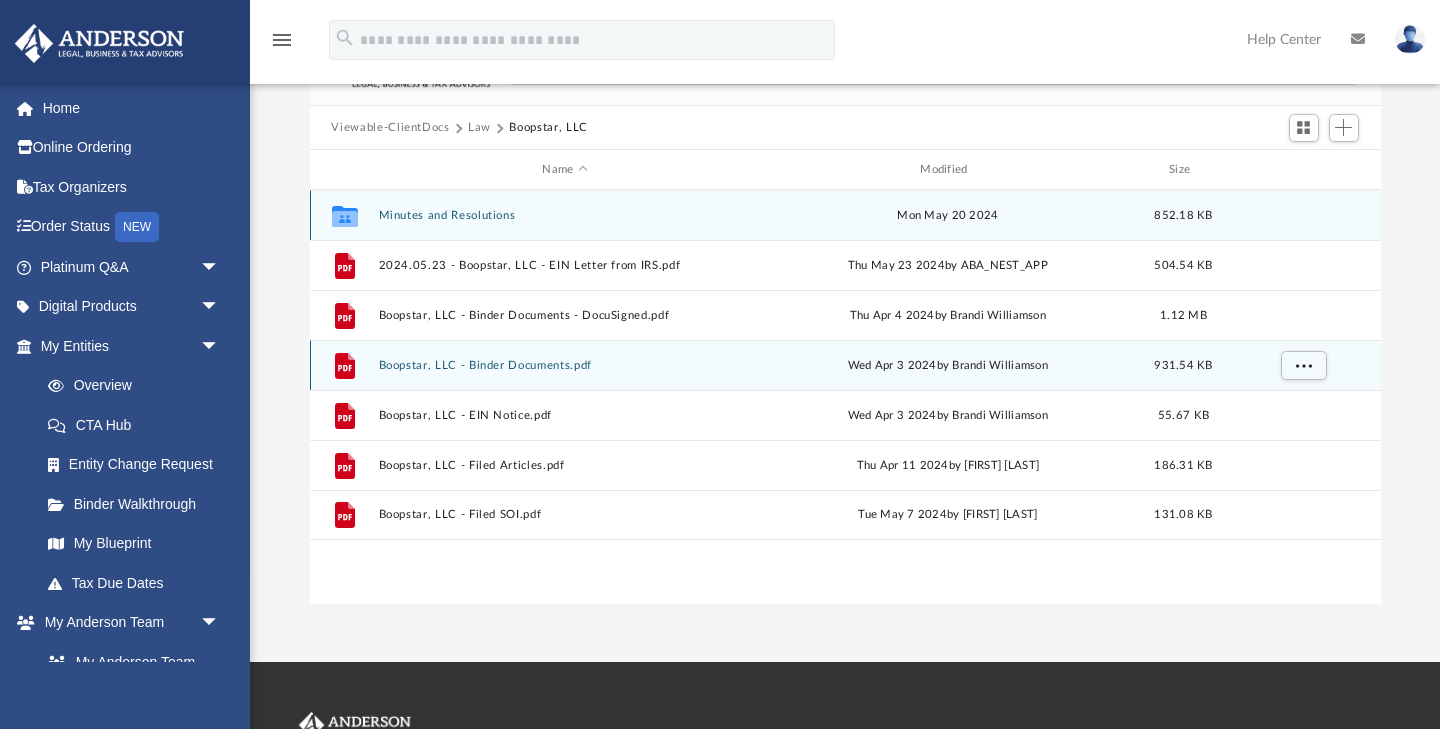 scroll, scrollTop: 181, scrollLeft: 0, axis: vertical 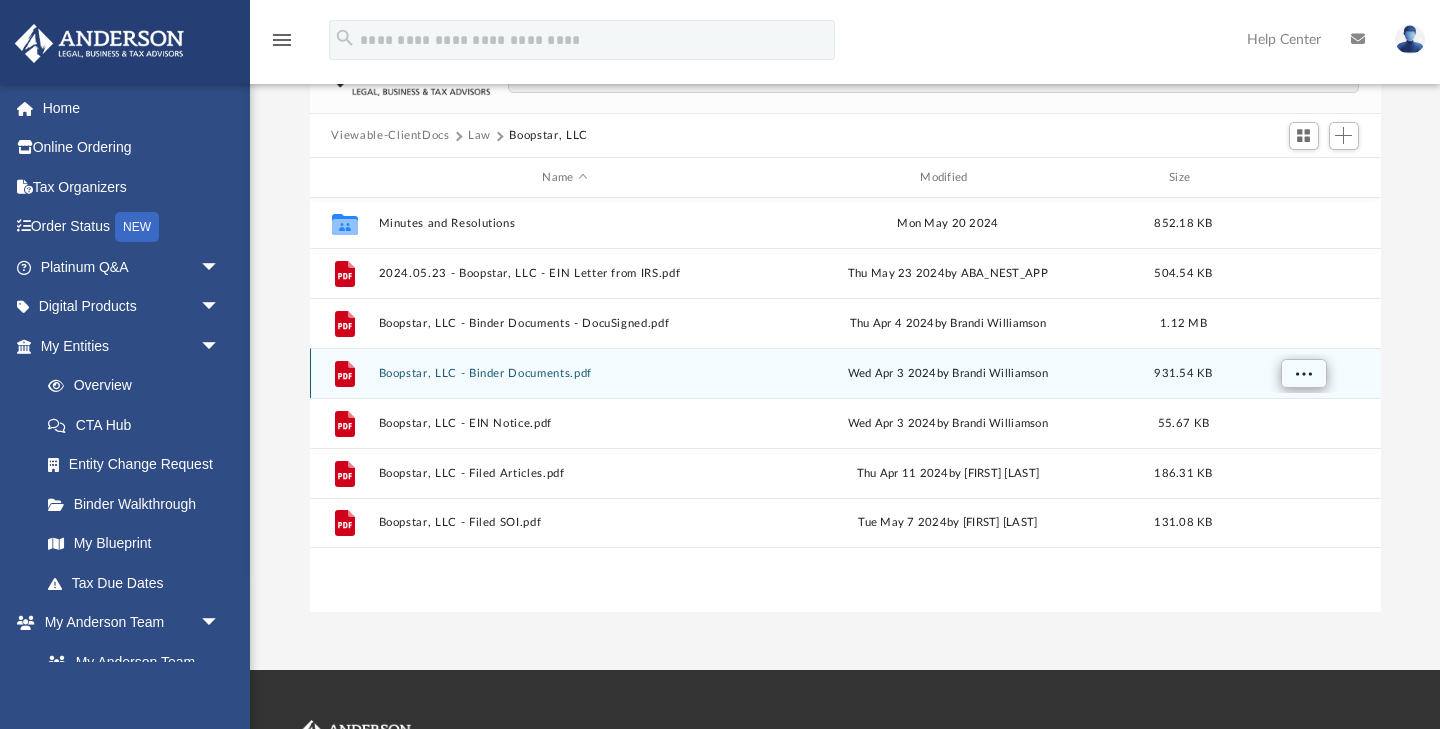 click at bounding box center [1303, 373] 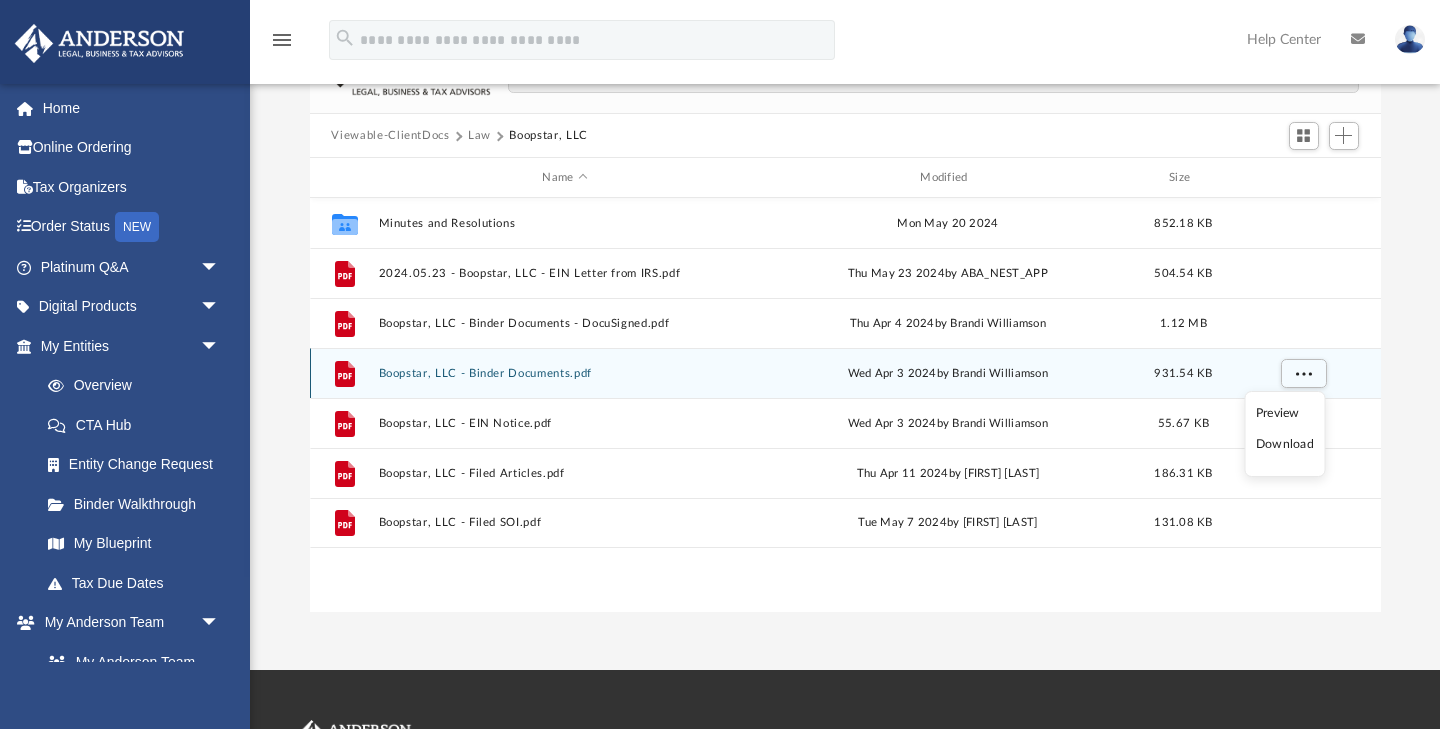 click on "931.54 KB" at bounding box center [1183, 374] 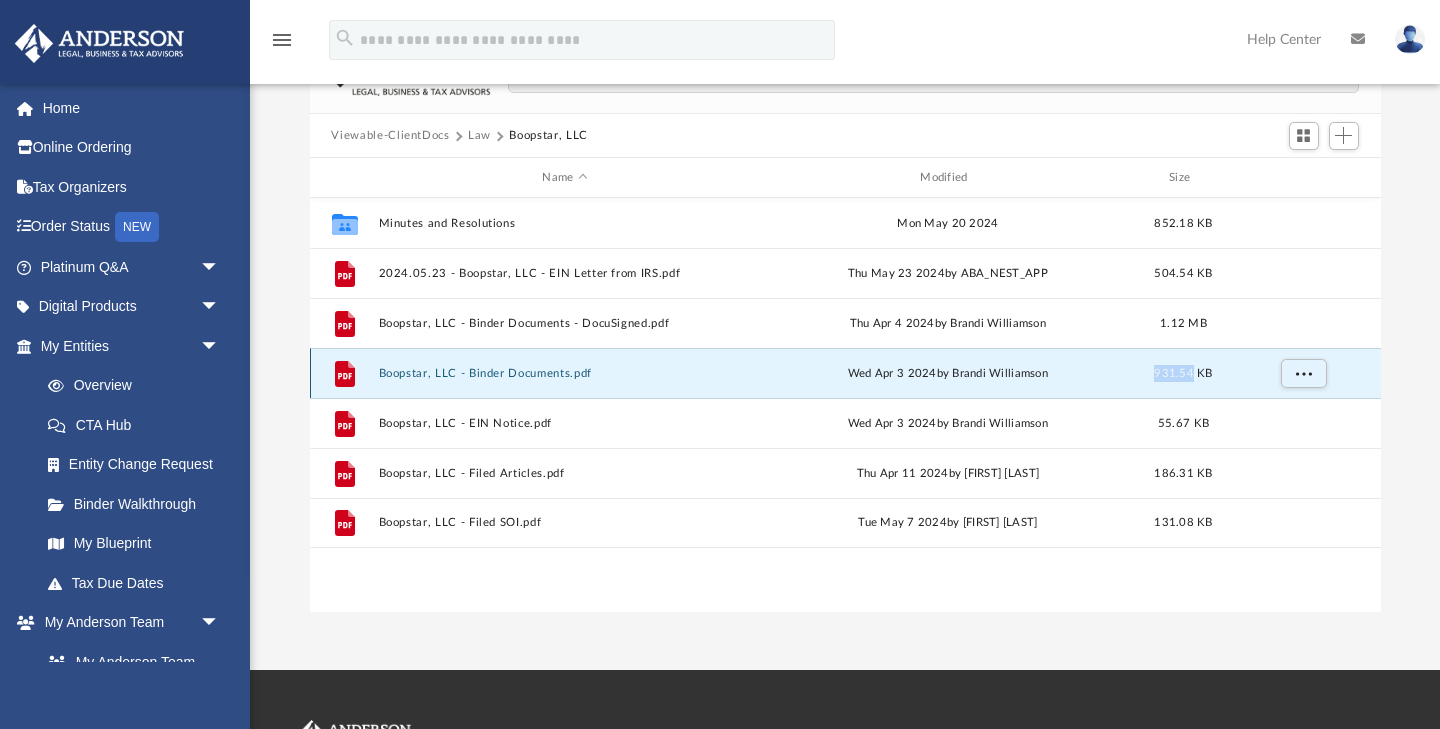 click on "931.54 KB" at bounding box center (1183, 374) 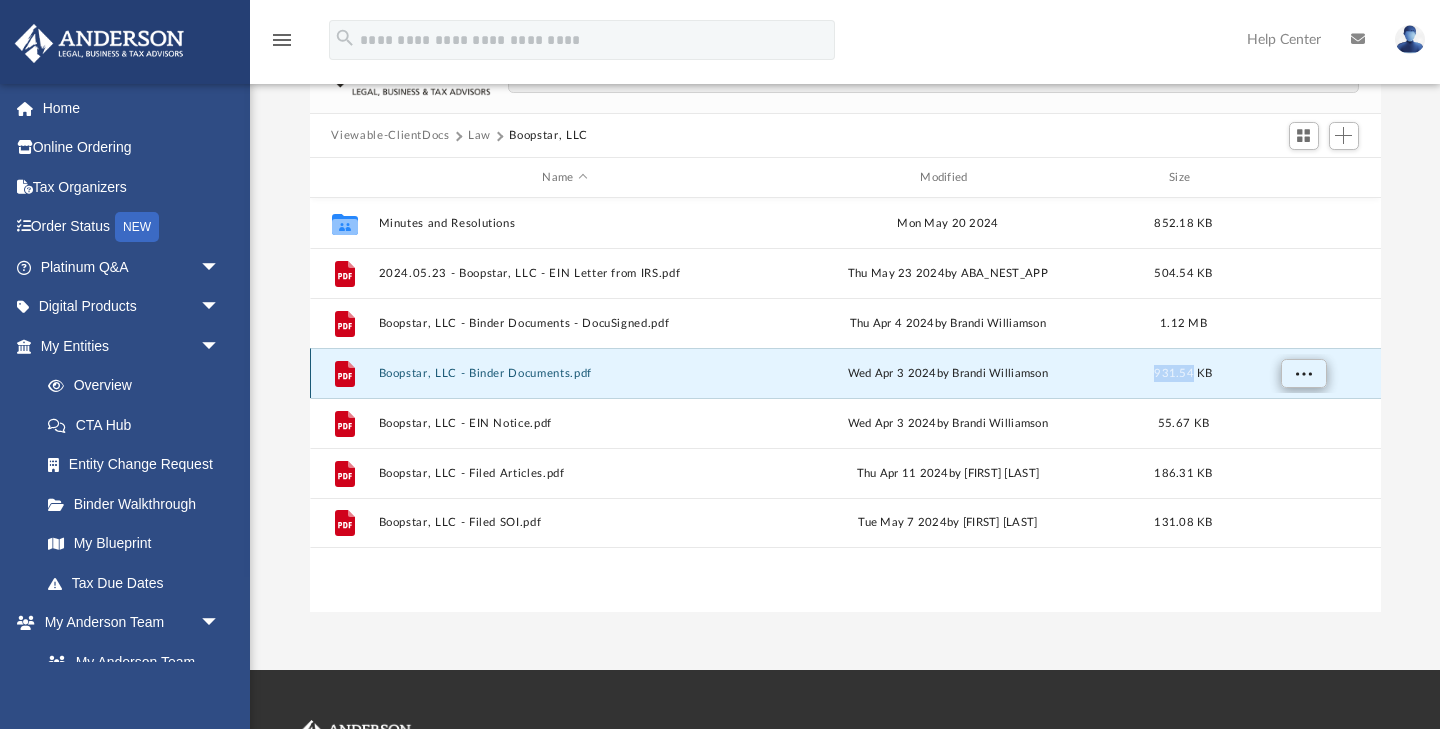 click at bounding box center [1303, 373] 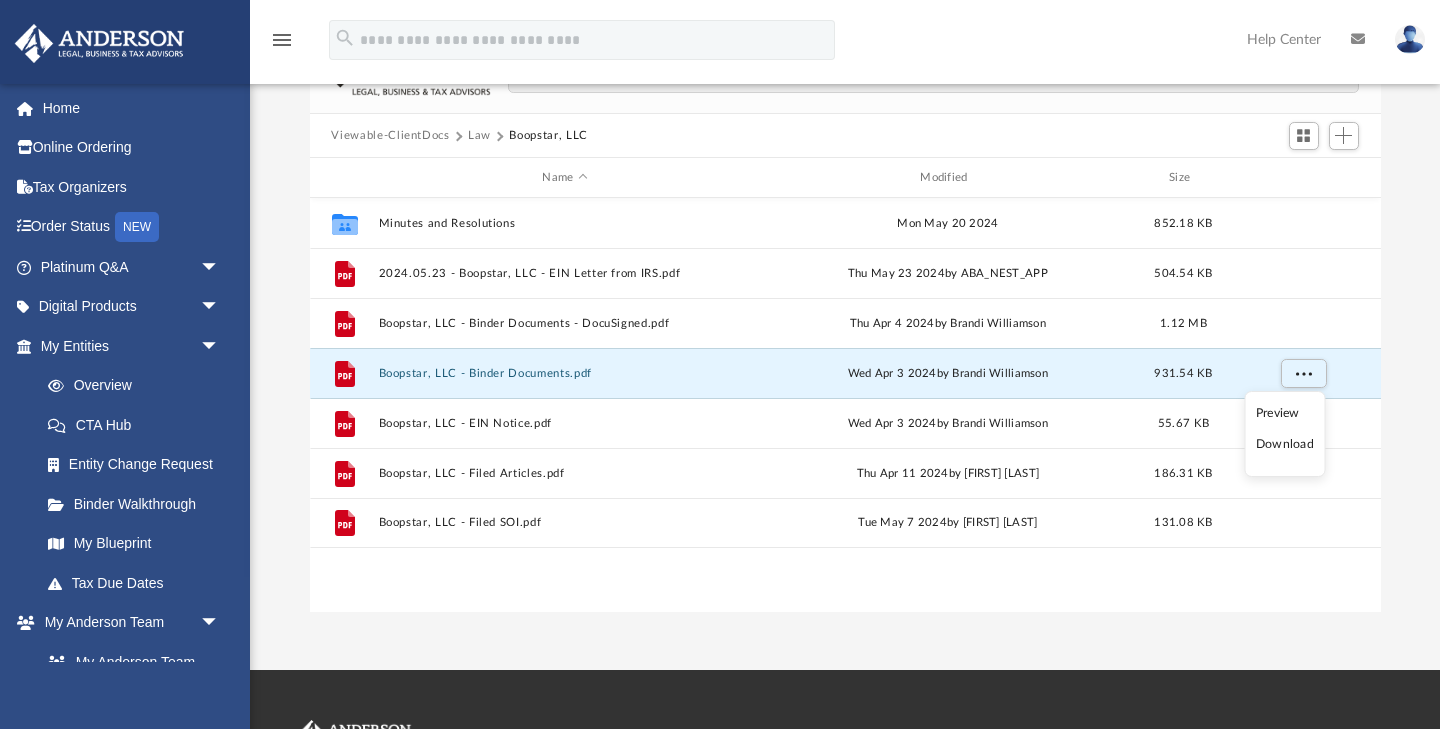 click on "Preview" at bounding box center [1285, 413] 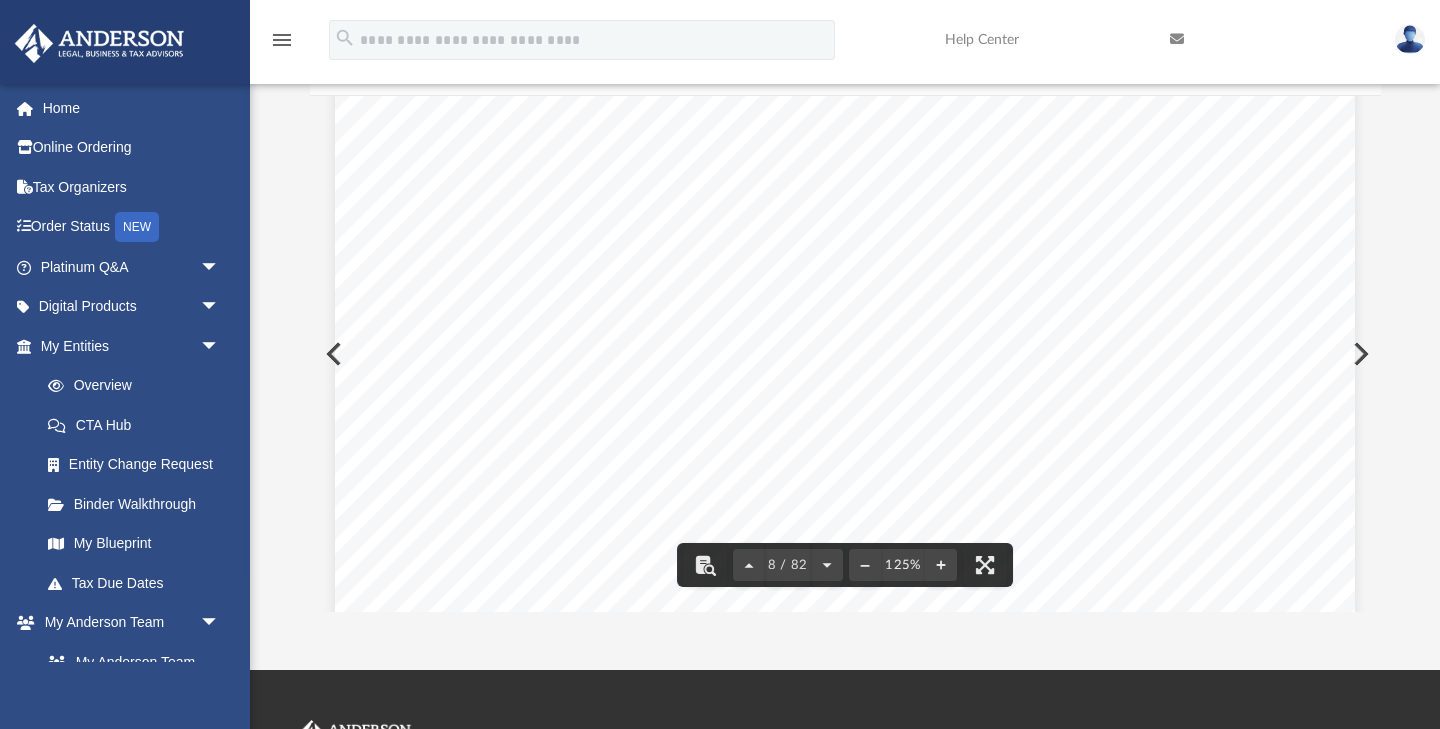 scroll, scrollTop: 9519, scrollLeft: 0, axis: vertical 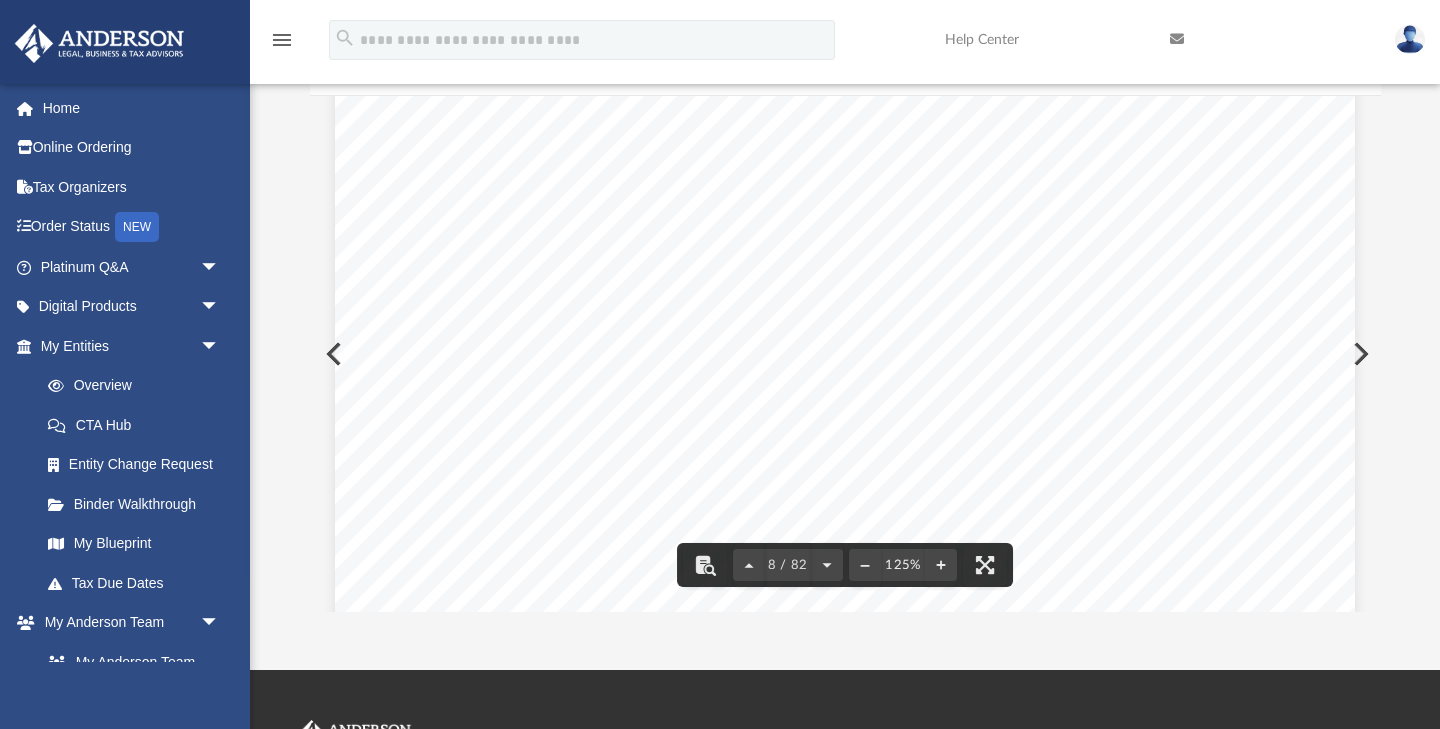 click on "Boopstar, LLC" at bounding box center [908, 199] 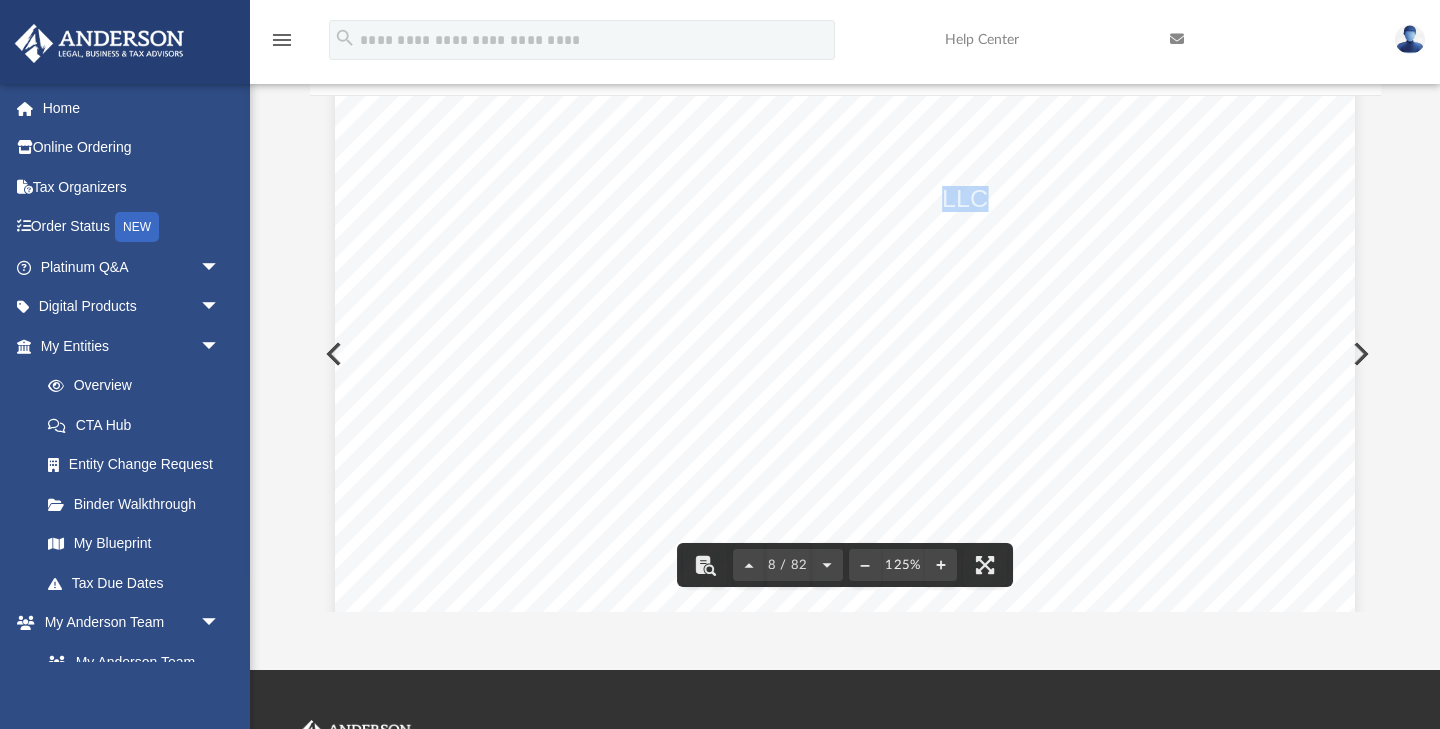 click on "Boopstar, LLC" at bounding box center (908, 199) 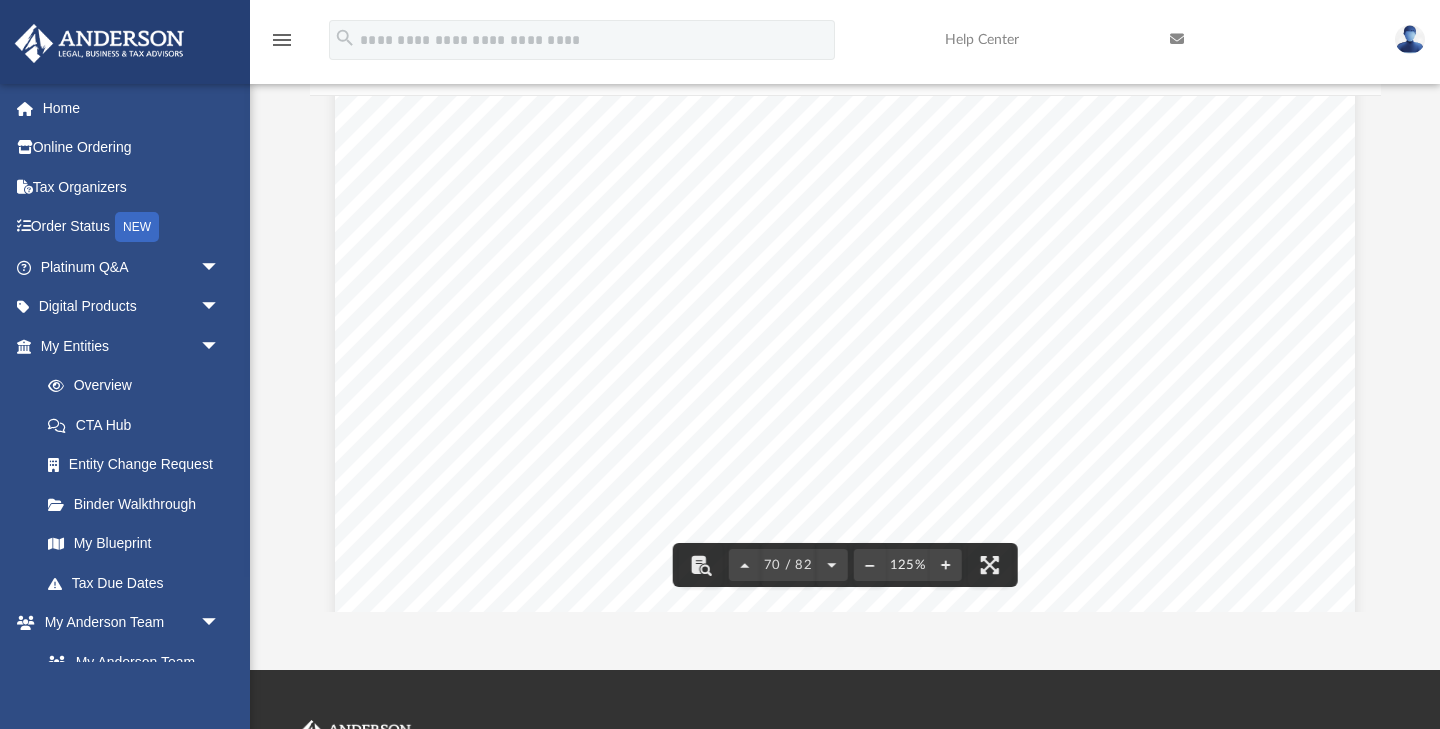 scroll, scrollTop: 93426, scrollLeft: 0, axis: vertical 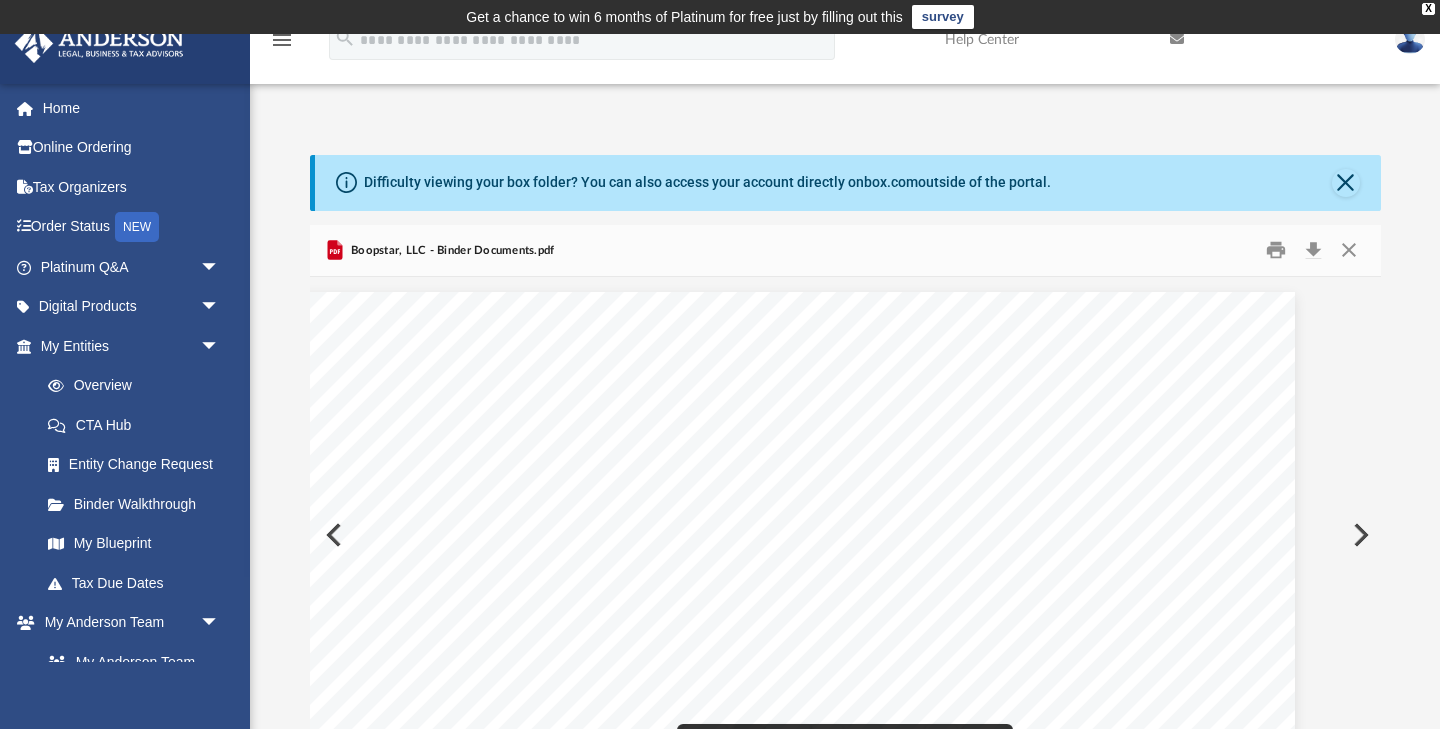 click on "Rakhee Gupta 92 Ashton Ave San Francisco ,   California   94112 Re:   Boopstar, LLC Dear   Rakhee Gupta Enclosed in this portfolio, you will find your operating agreement for   Boopstar, LLC   and several other important documents for the creation and operation of your new Company. You are responsible for reading and reviewing, for accuracy, all of the information in this portfolio. After your review, you will need to complete several tasks to   finalize the establishment of your Company. Here is a synopsis of what steps are required with detailed information following in each section: Under the Corporate Transparency Act , any entity established in a state, territory, or tribal jurisdiction must submit a Beneficial Ownership Information (BOI) report to FinCEN. Our service includes filing this report on your behalf and securing a FinCEN Identifier for your business. However, it's imperative that you supply us with your unique pers onal FinCEN for non - compliance . Overview   –   State/Tax Filings   –" at bounding box center (785, 952) 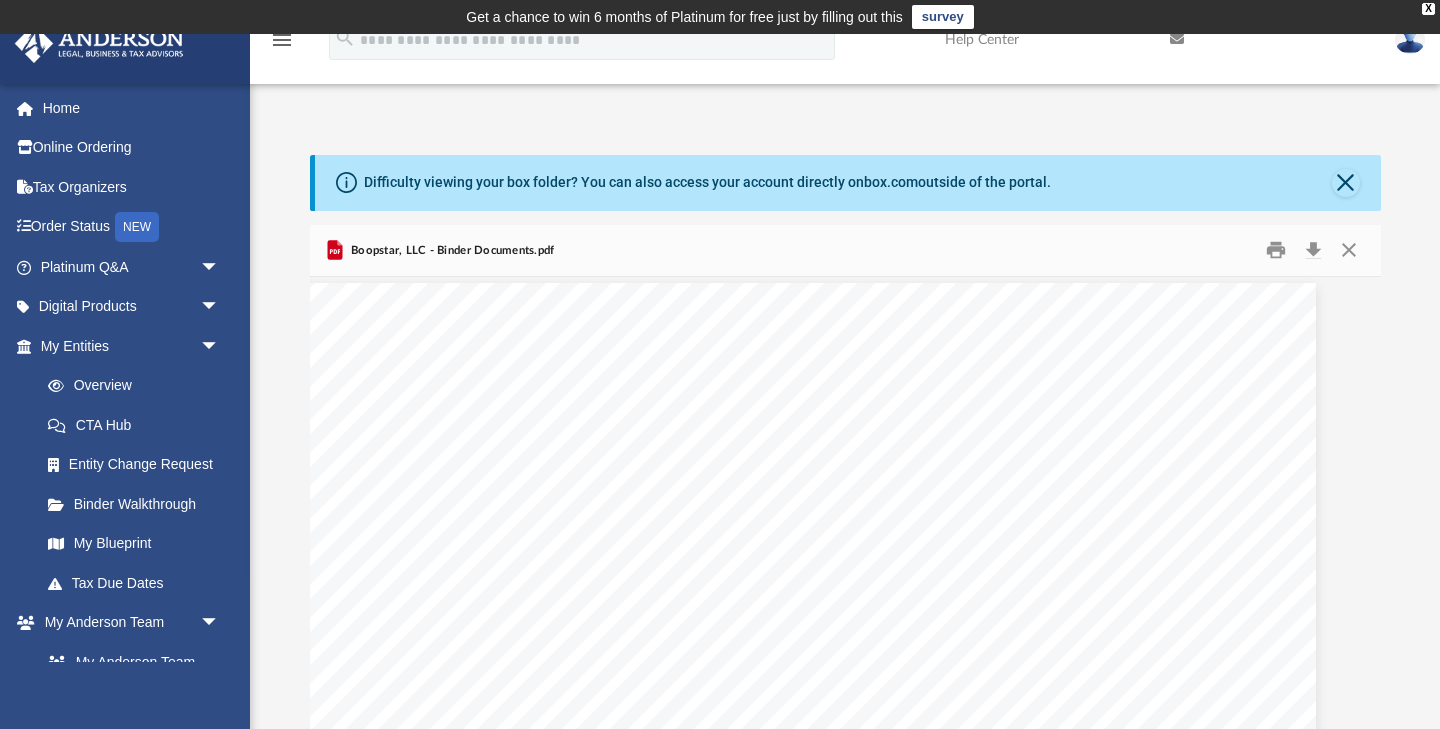 scroll, scrollTop: 11, scrollLeft: 41, axis: both 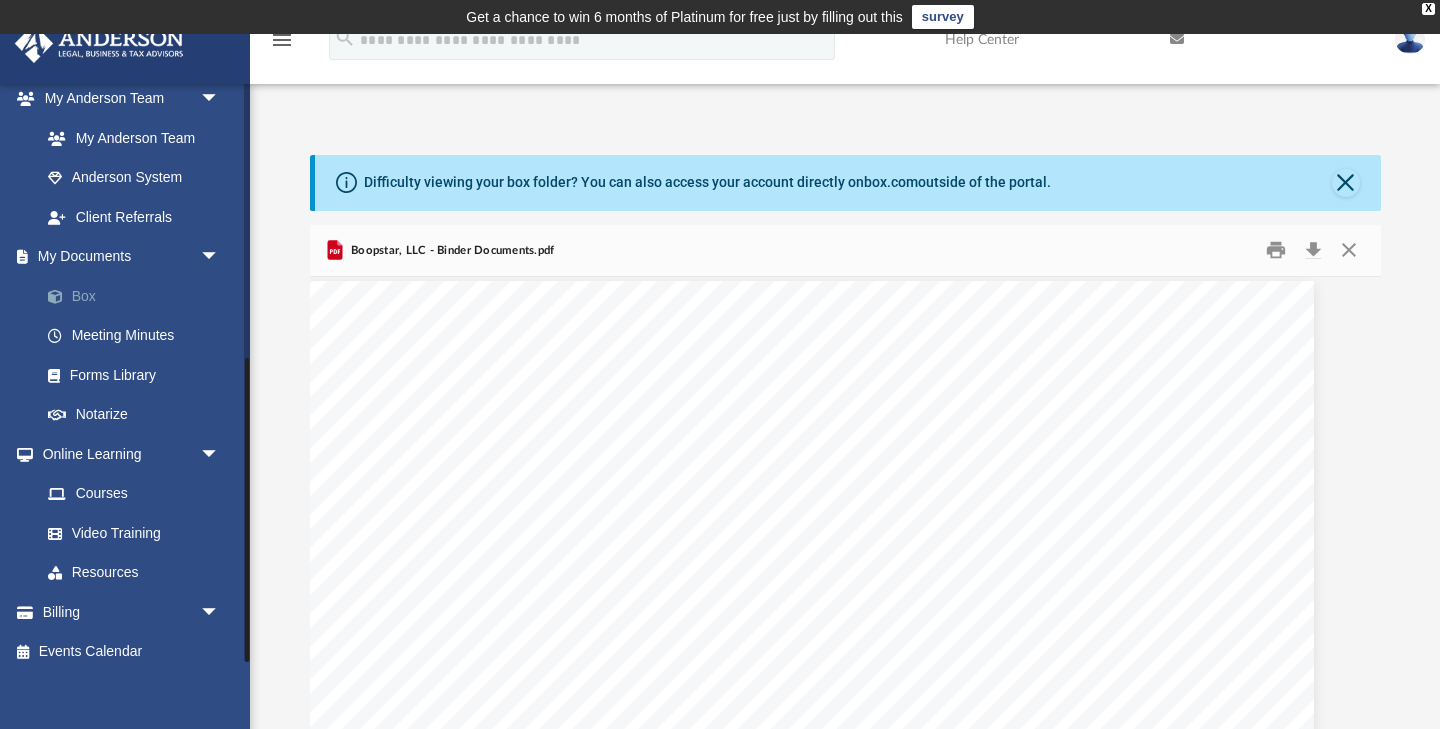 click on "Box" at bounding box center [139, 296] 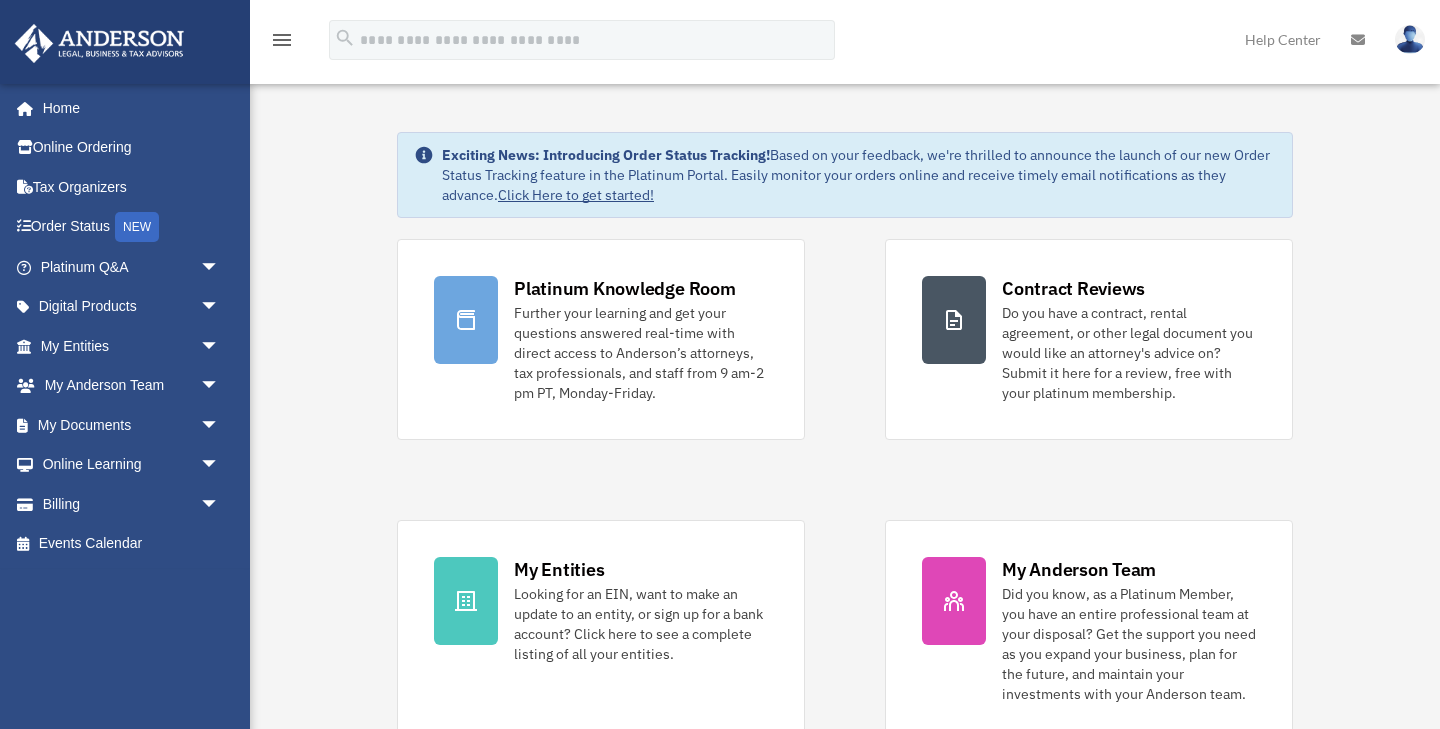 scroll, scrollTop: 0, scrollLeft: 0, axis: both 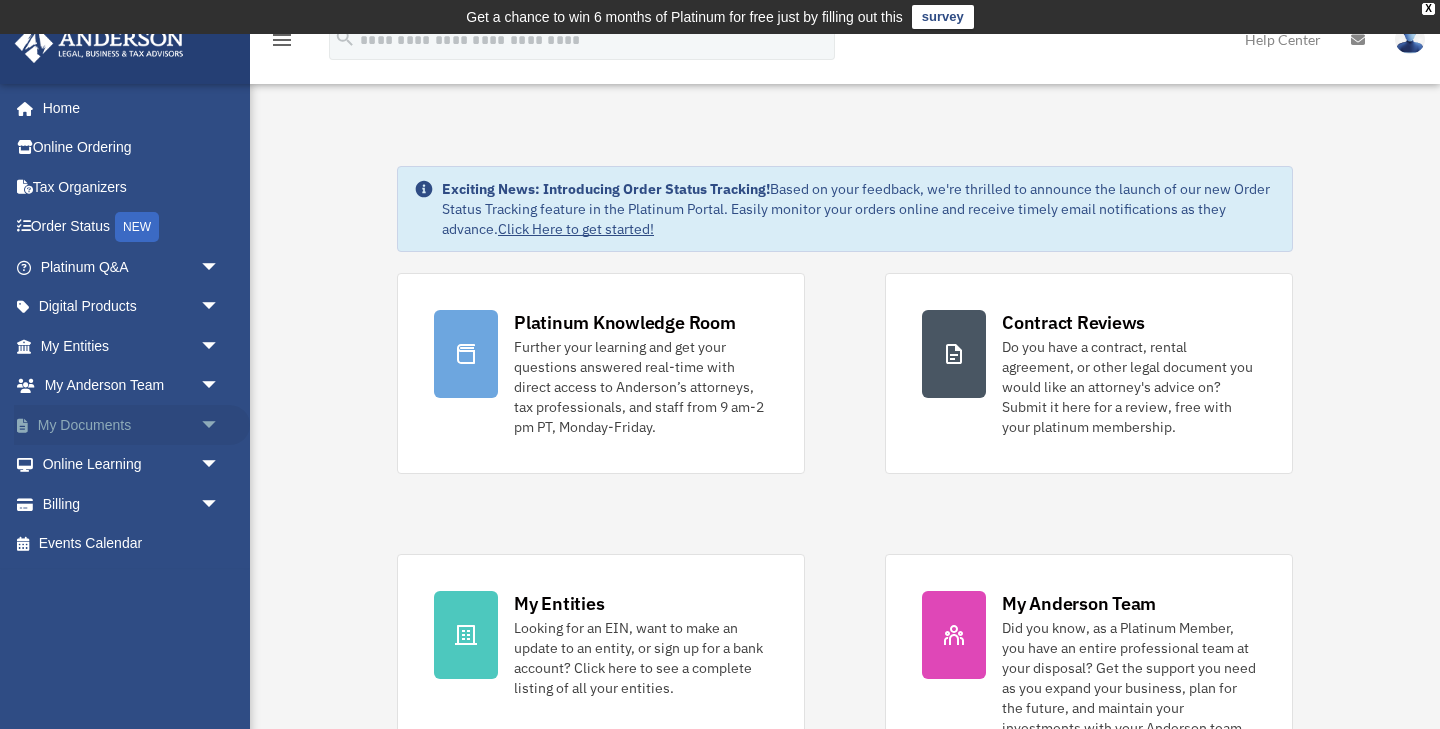 click on "arrow_drop_down" at bounding box center [220, 425] 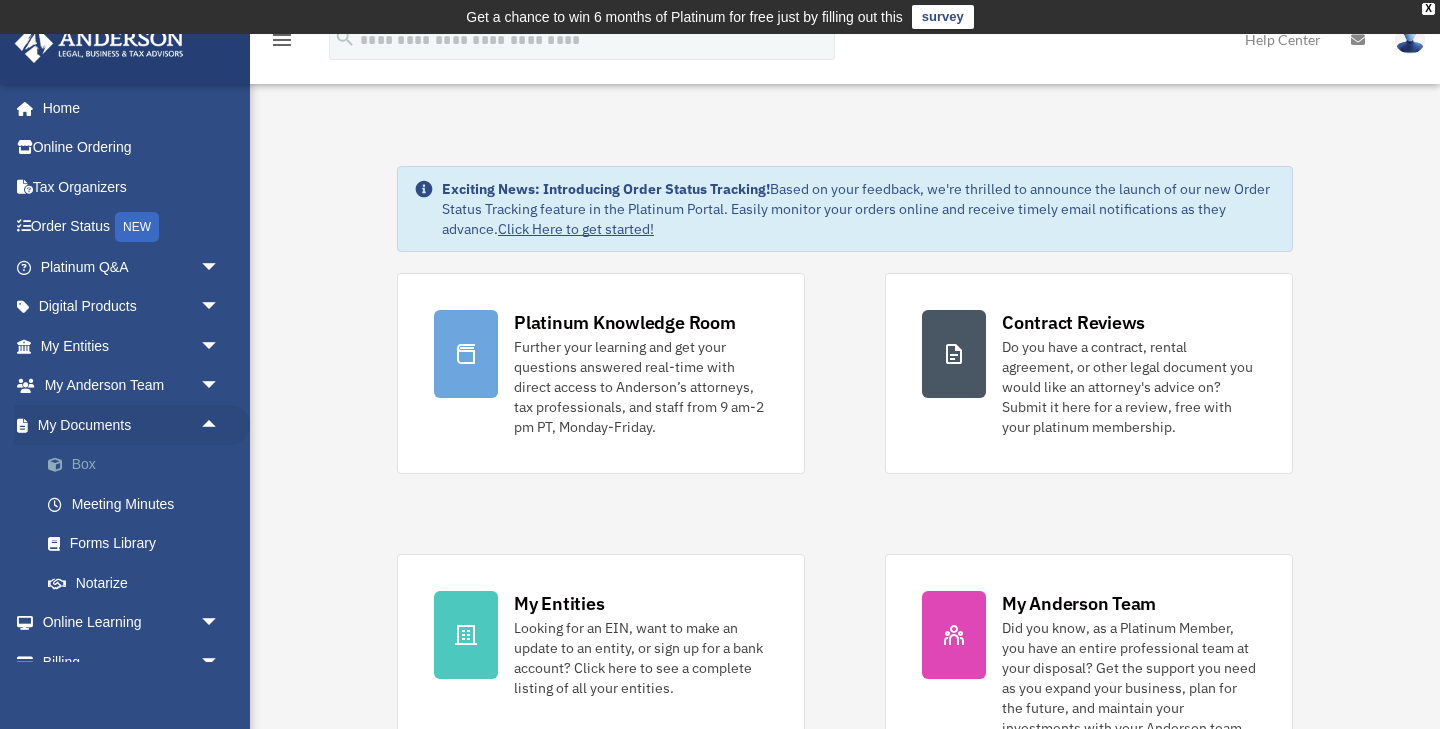 click on "Box" at bounding box center (139, 465) 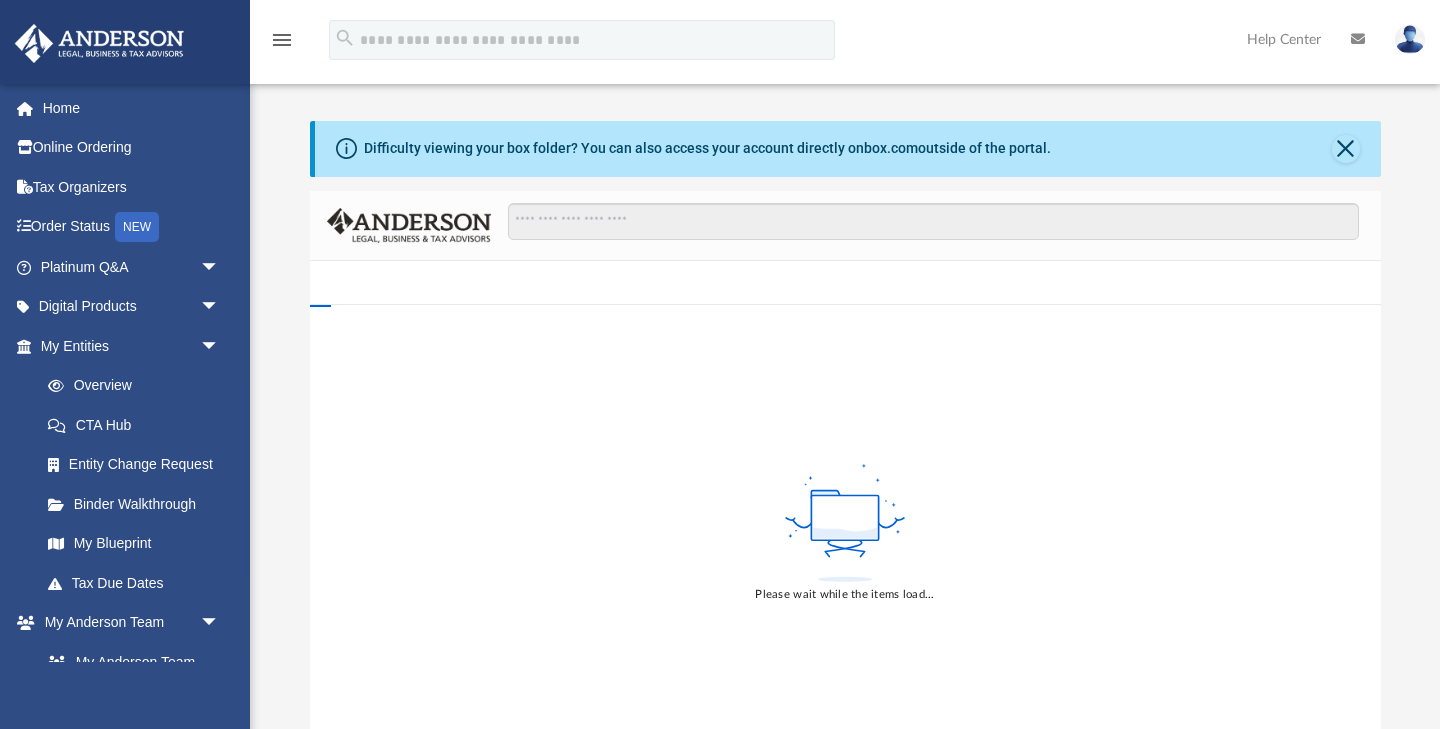 scroll, scrollTop: 0, scrollLeft: 0, axis: both 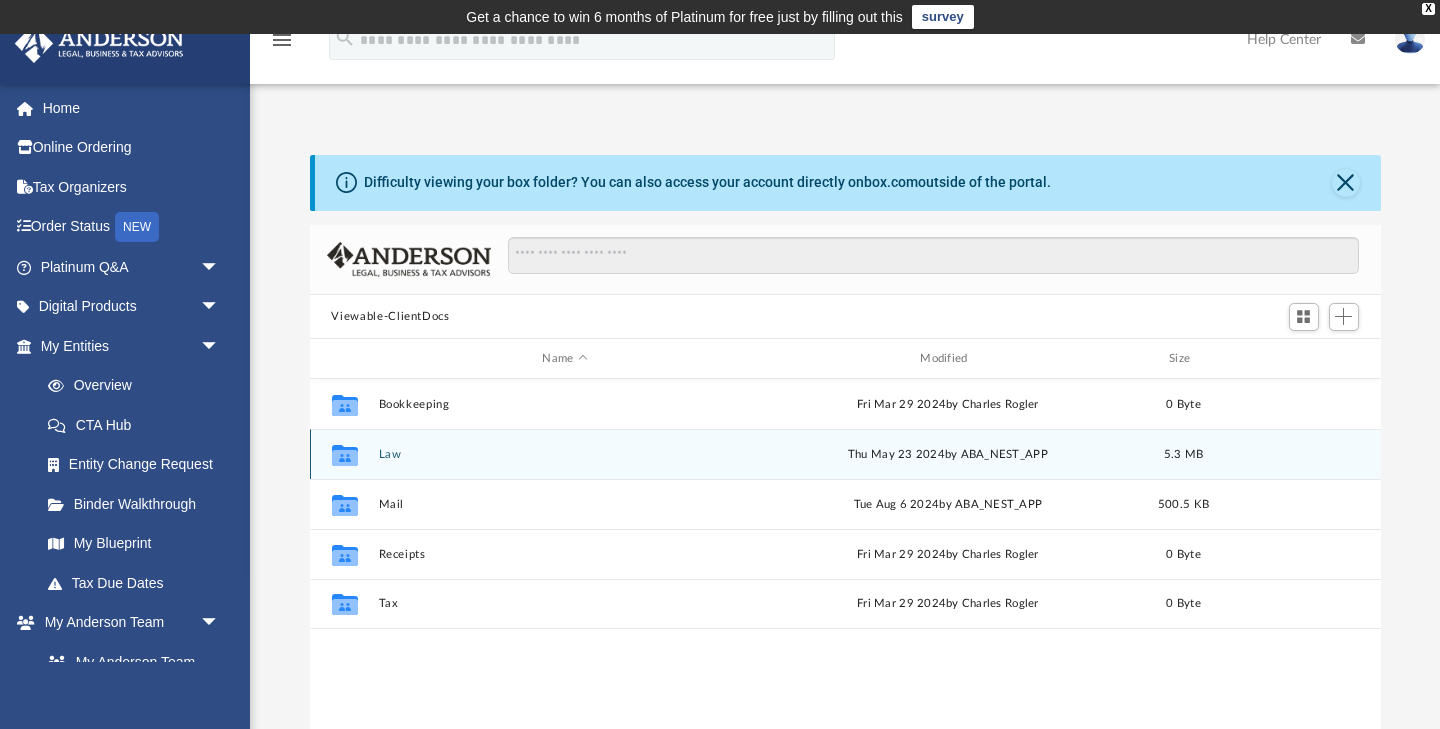 click on "Law" at bounding box center [565, 454] 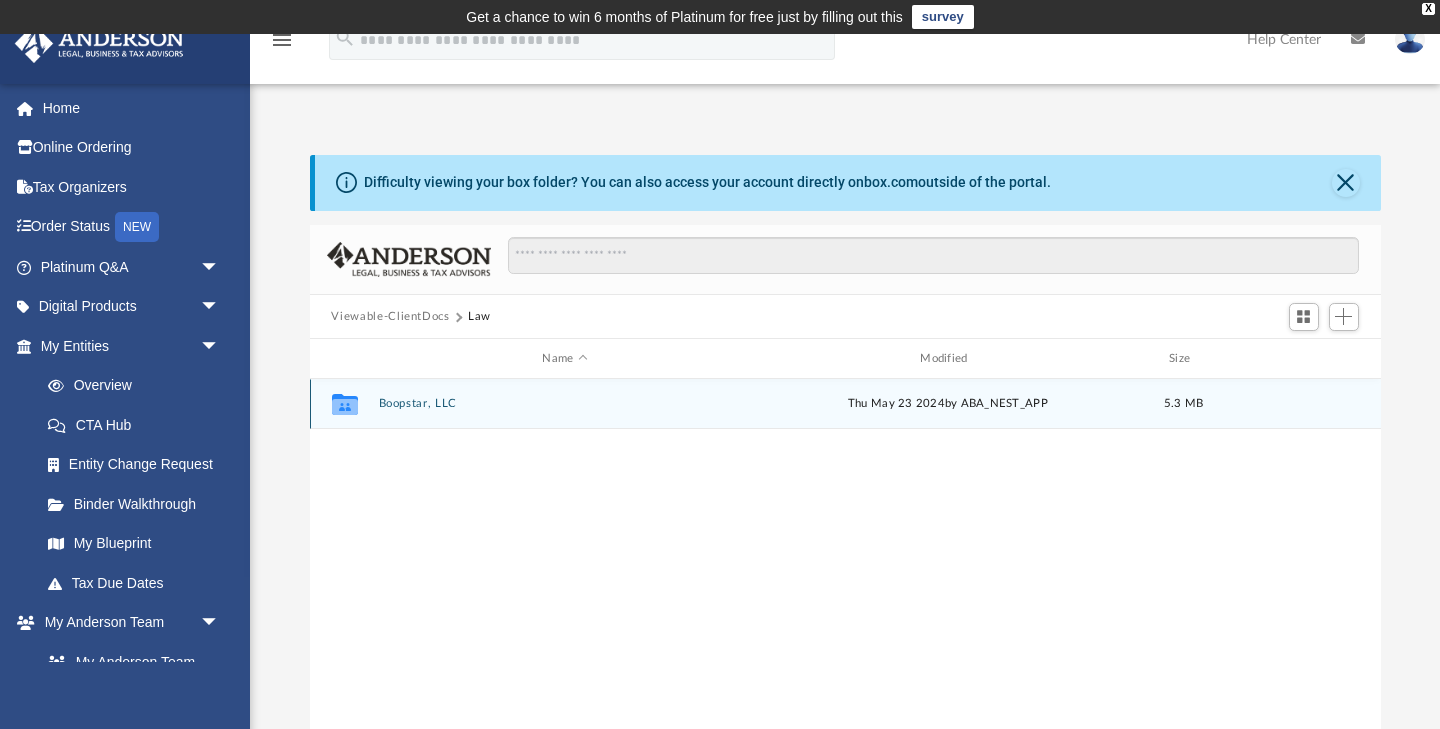 click on "Boopstar, LLC" at bounding box center (565, 404) 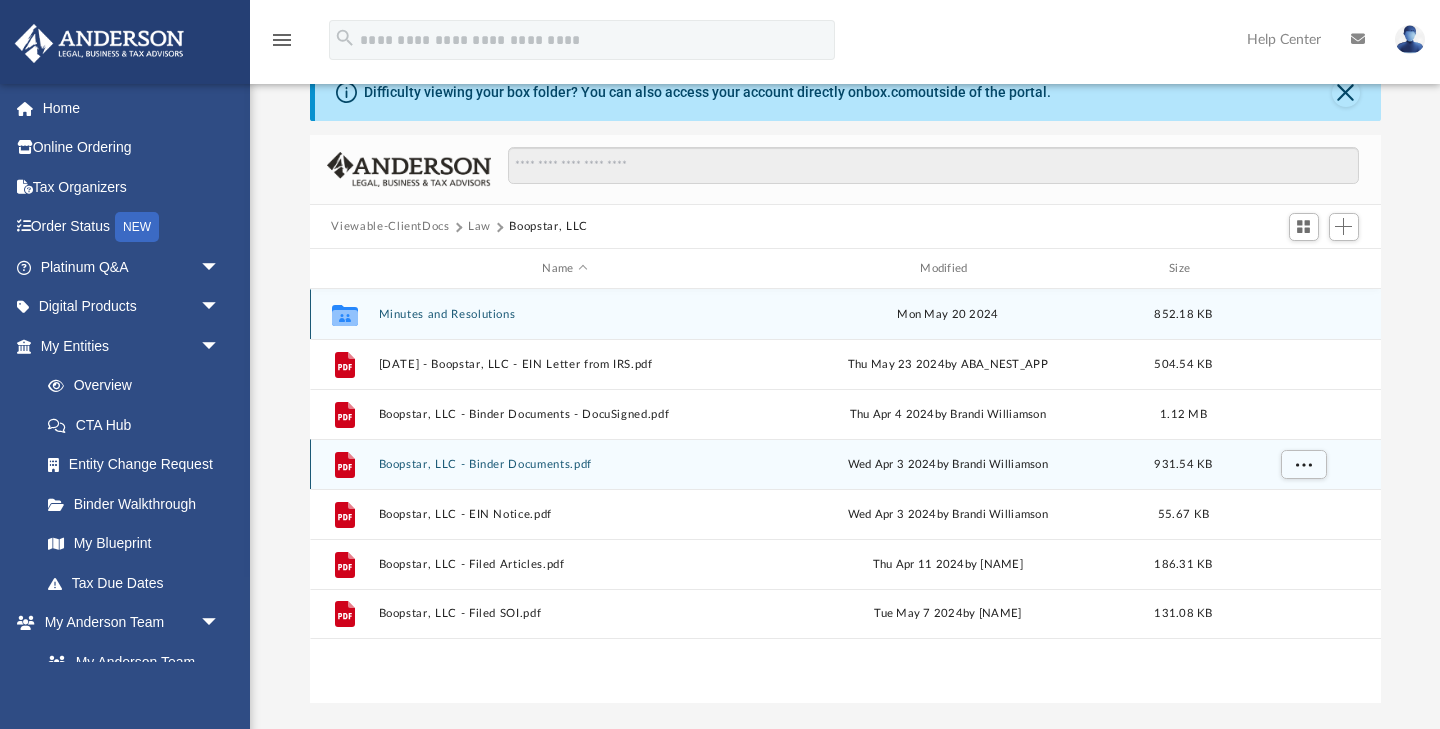 scroll, scrollTop: 95, scrollLeft: 0, axis: vertical 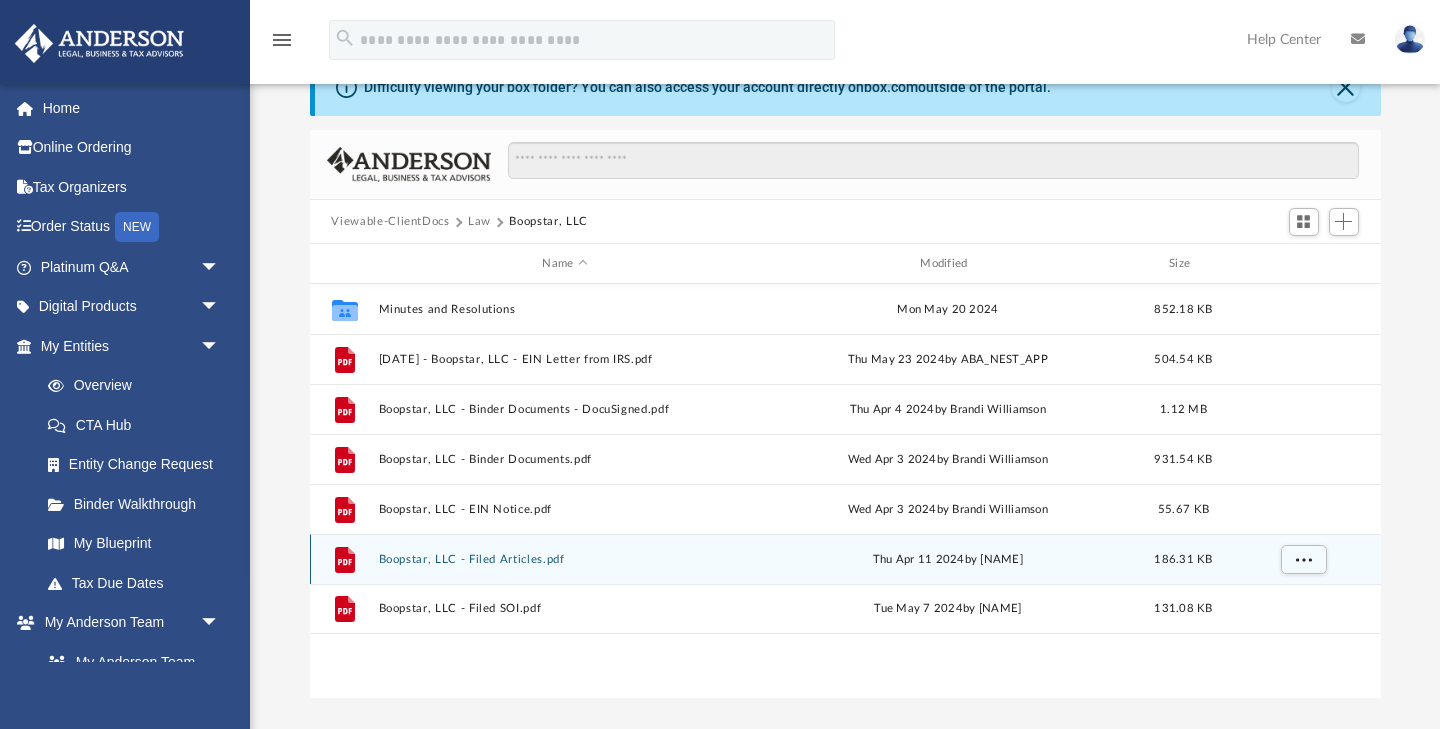 click on "Boopstar, LLC - Filed Articles.pdf" at bounding box center (565, 559) 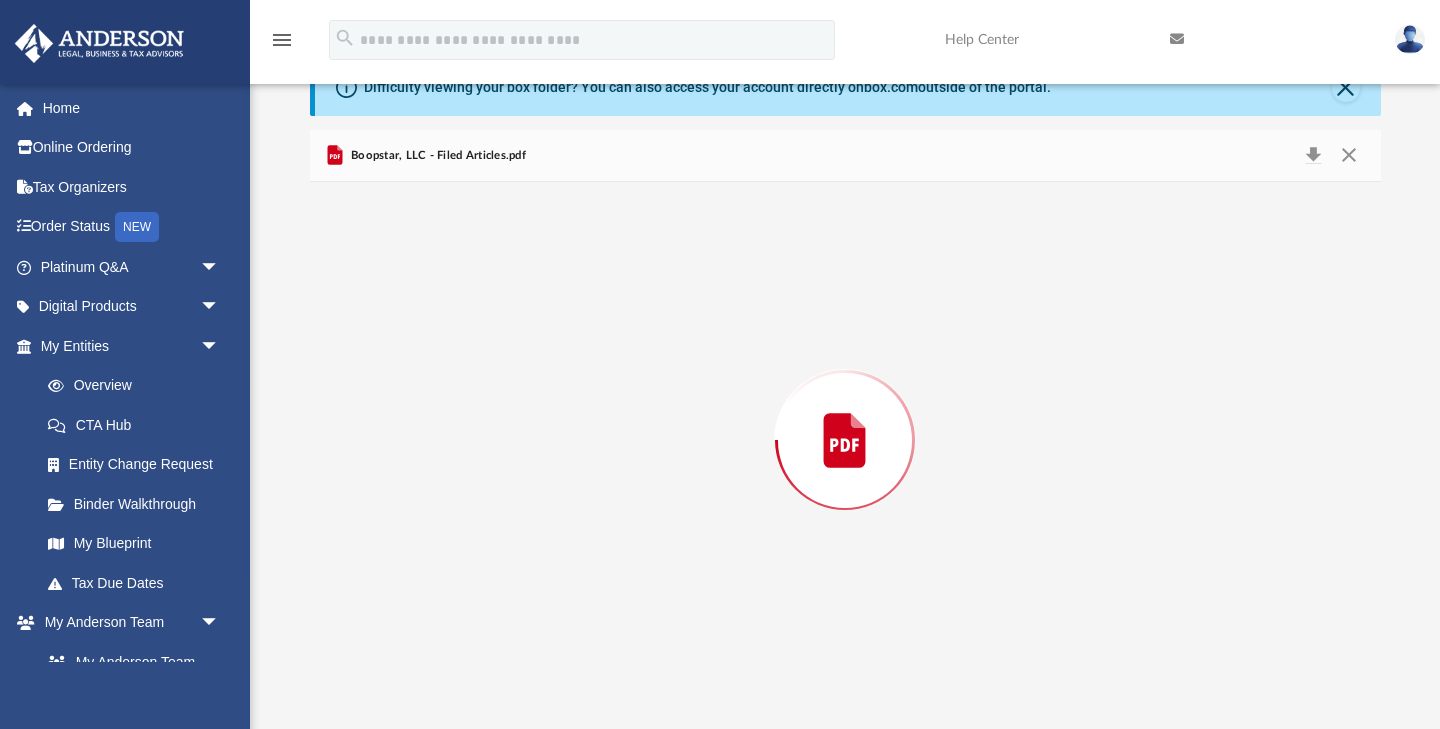 click at bounding box center (845, 440) 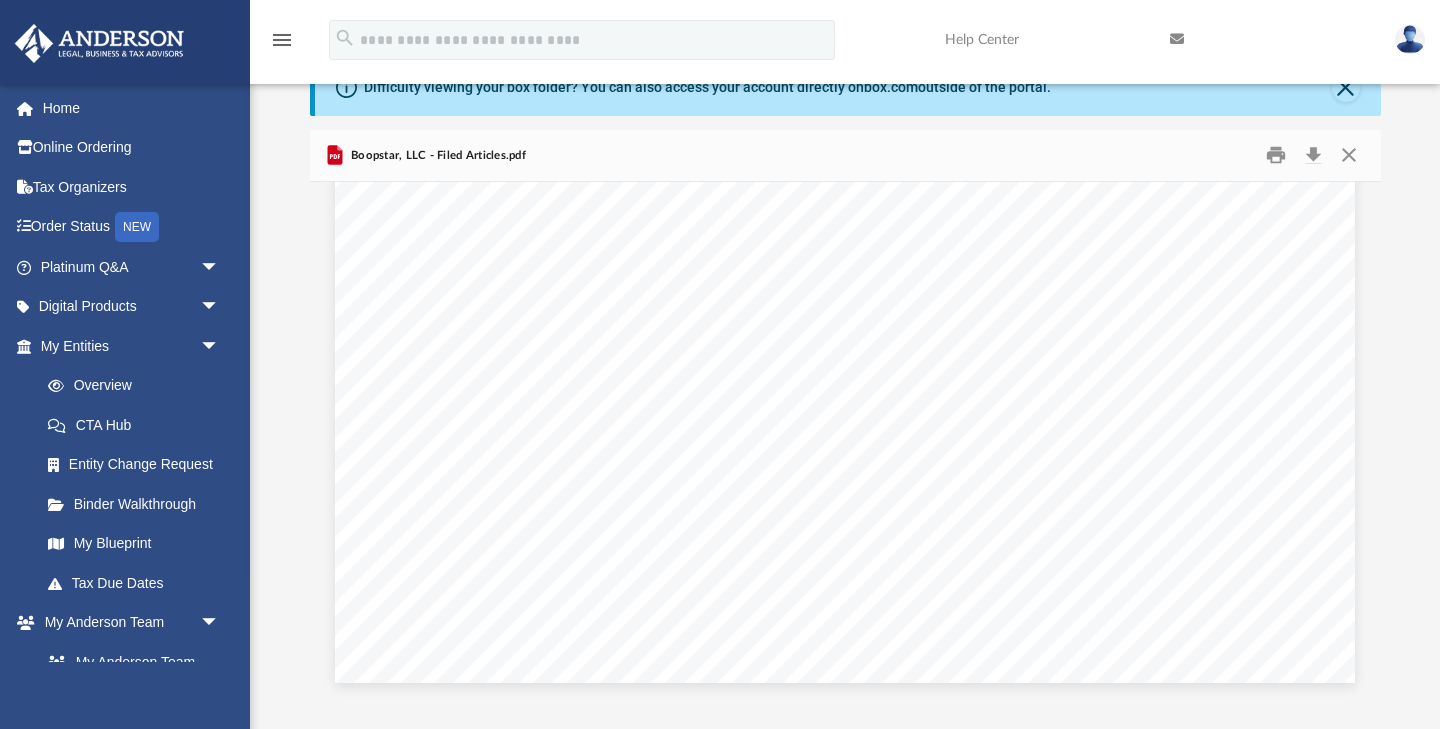 scroll, scrollTop: 2184, scrollLeft: 0, axis: vertical 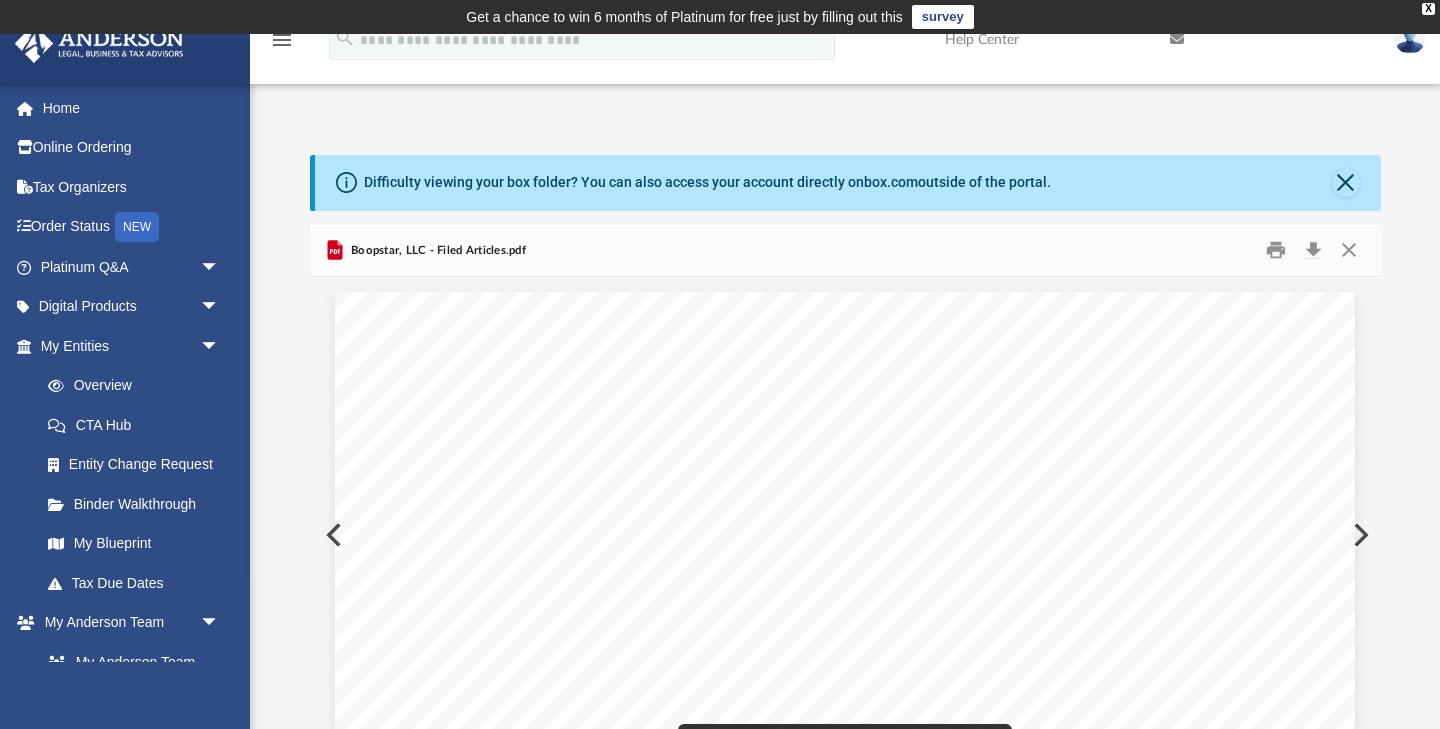 click on "California Secretary of State Business Programs Division 1500 11th Street, Sacramento, CA 95814 Request Type: Entity Name: Entity No.: Entity Type: Issuance Date: Copies Requested: Receipt No.: Certified Copies Boopstar, LLC 04/03/2024 1 CALIFORNIA 202461712015 Limited Liability Company - CA 006713019 Formed In: Certificate No.:   196786739 Document Listing Reference #   Date Filed   Filing Description   Number of Pages B2633-2038   04/03/2024   Initial Filing   1 **   ****   ******   ********   End of list   ********   ******   ****   ** I, SHIRLEY N. WEBER, PH.D., California Secretary of State, do hereby certify on the Issuance Date, the attached document(s) referenced above are true and correct copies and were filed in this office on the date(s) indicated above. IN WITNESS WHEREOF , I execute this certificate and affix the Great Seal of the State of California on April 03, 2024. To verify the issuance of this Certificate, use the Certifcate No. above with the Secretary of   biz fileOnline.sos.ca.gov." at bounding box center (845, 952) 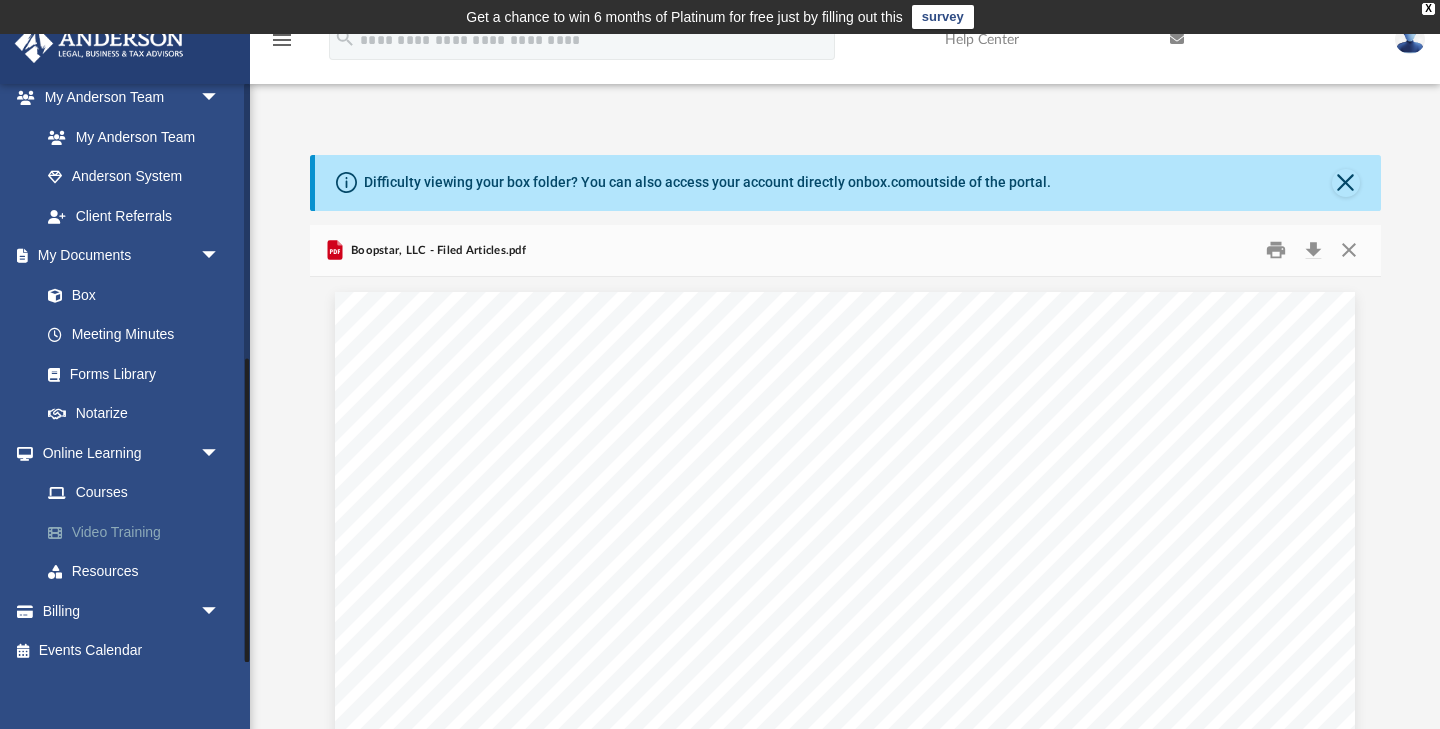 scroll, scrollTop: 524, scrollLeft: 0, axis: vertical 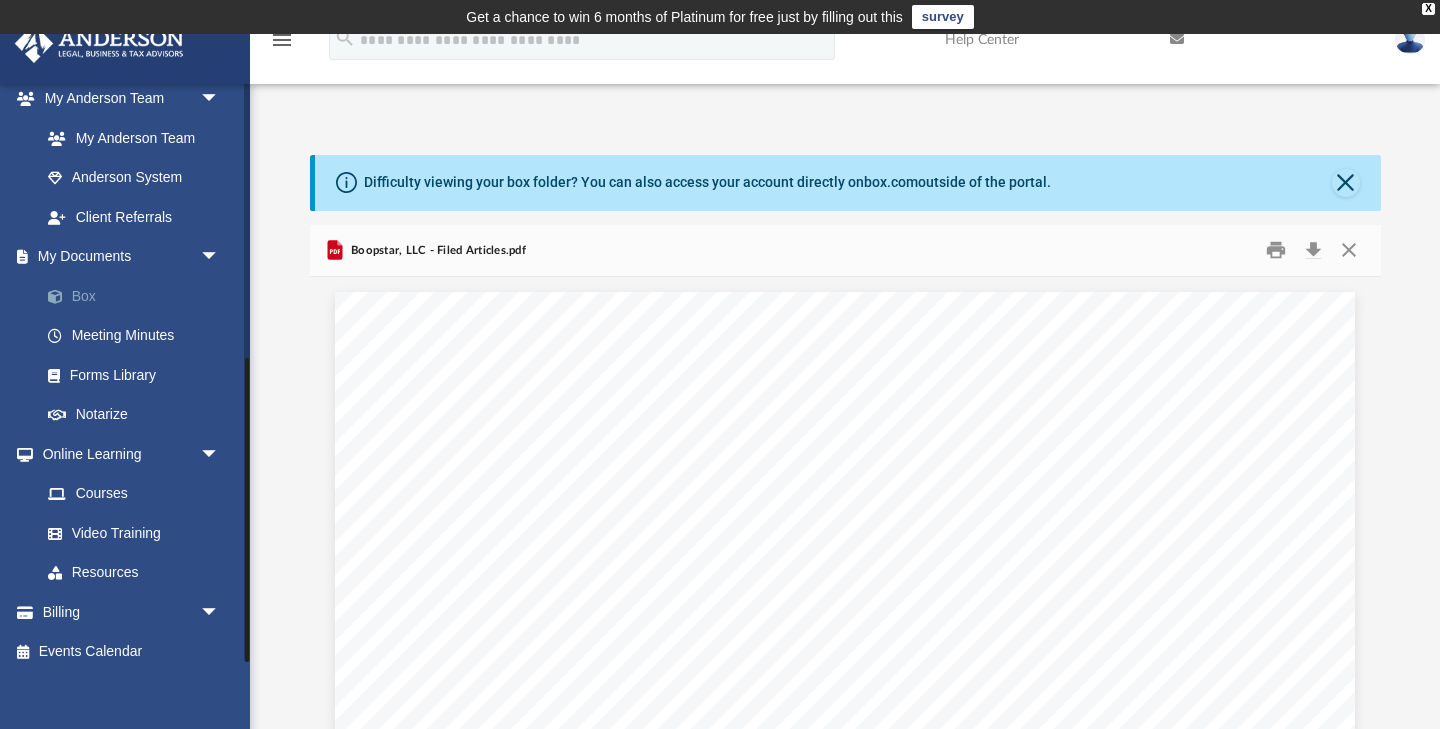 click on "Box" at bounding box center (139, 296) 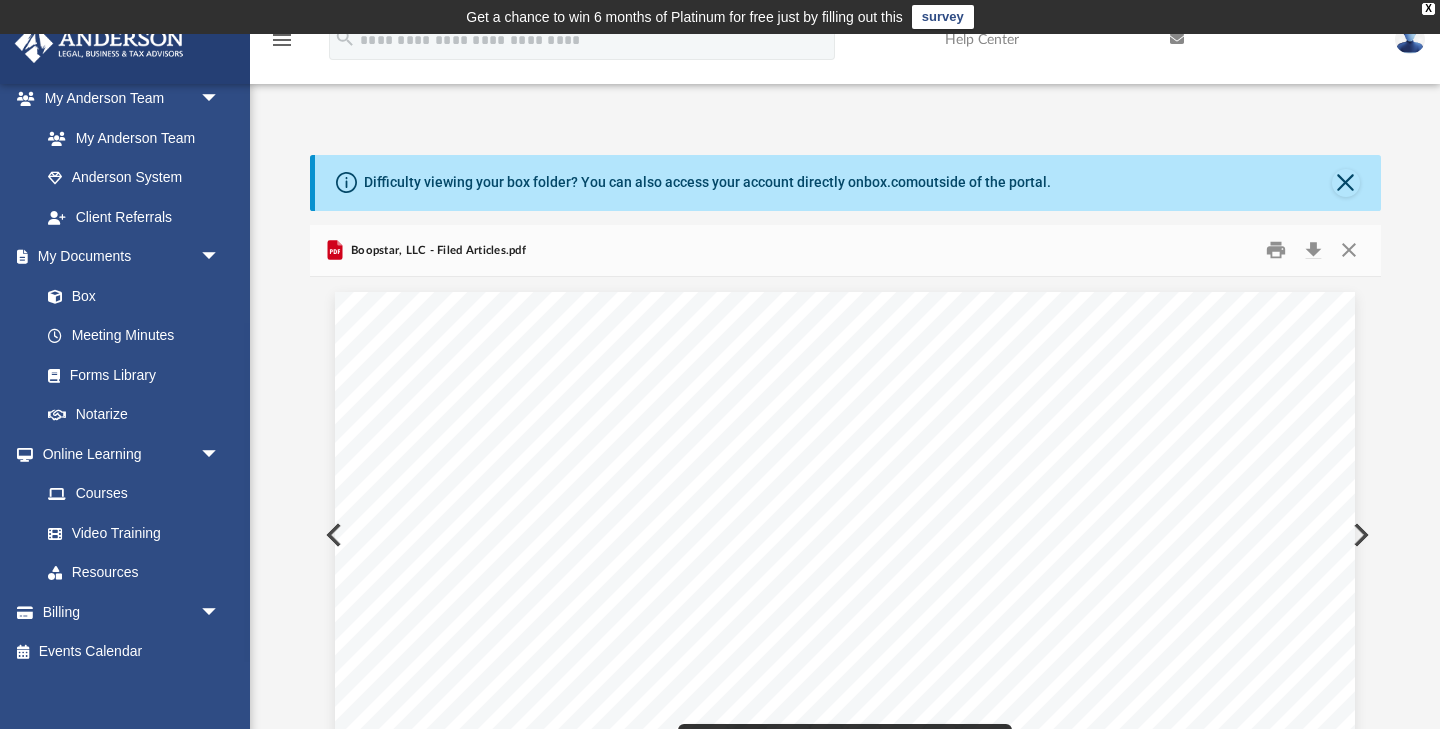 scroll, scrollTop: 0, scrollLeft: 0, axis: both 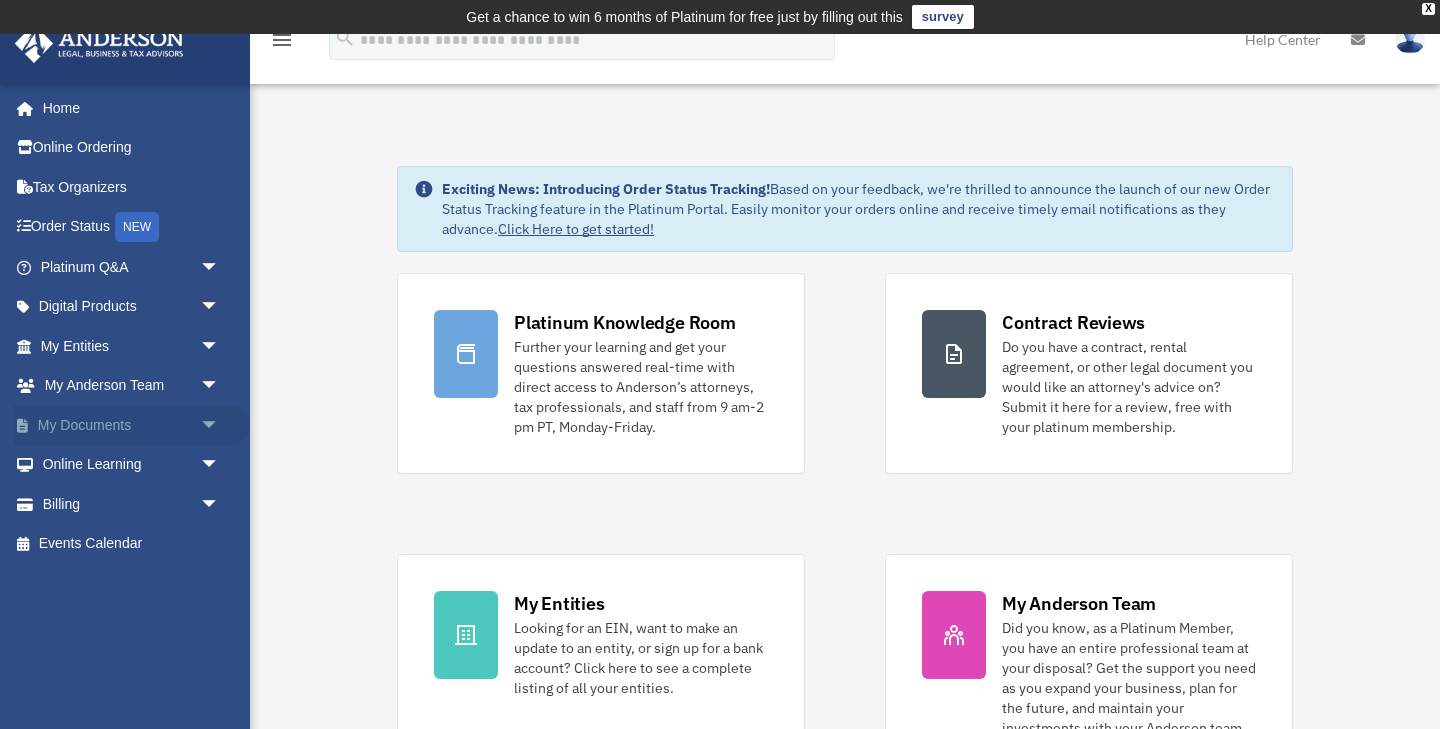 click on "My Documents arrow_drop_down" at bounding box center [132, 425] 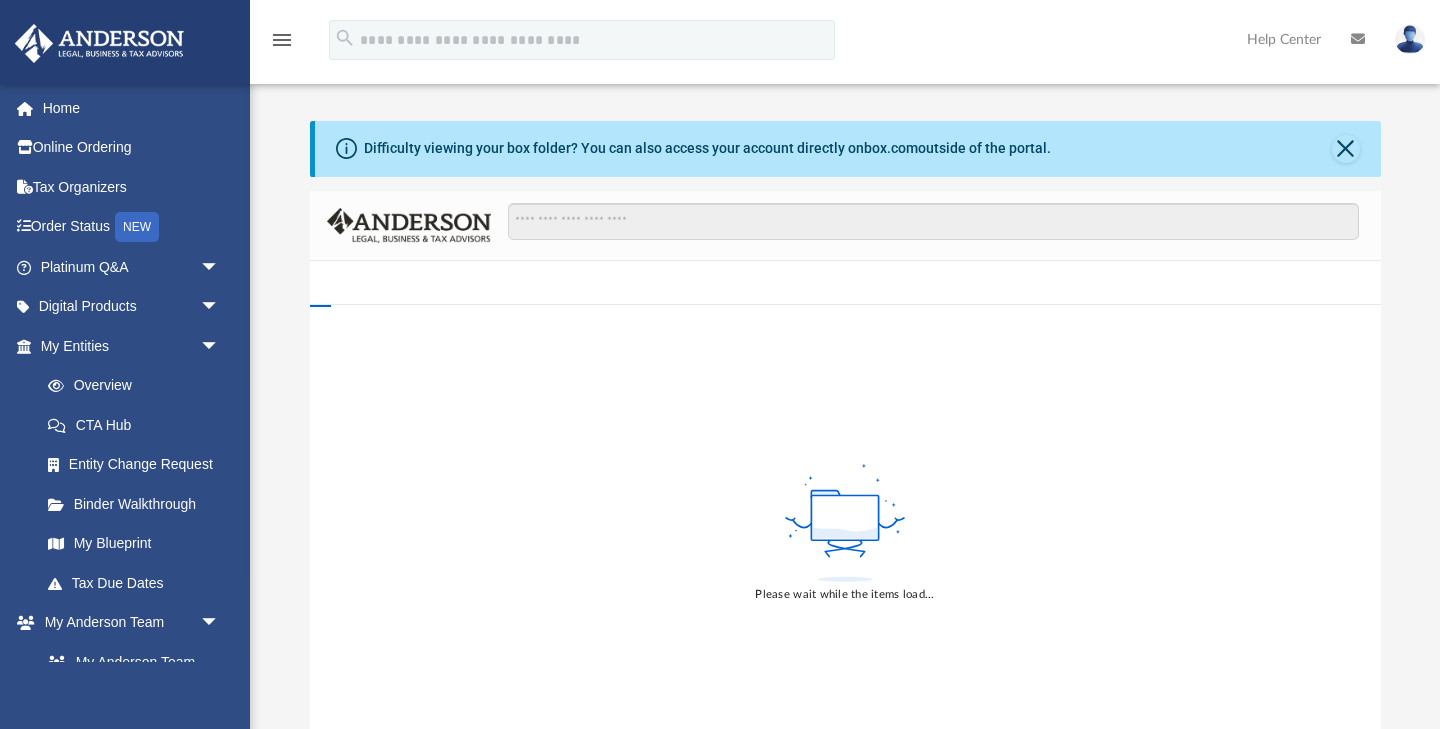 scroll, scrollTop: 0, scrollLeft: 0, axis: both 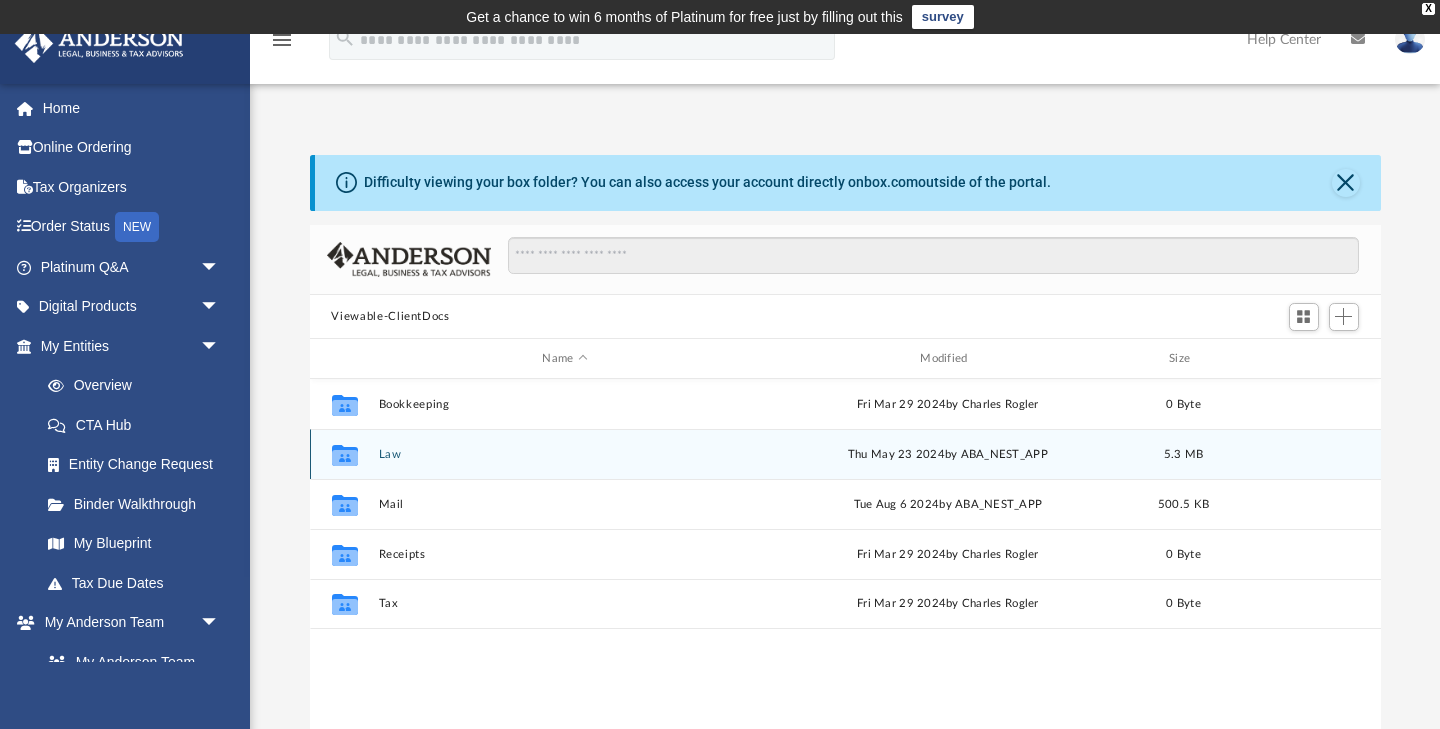 click on "Law" at bounding box center (565, 454) 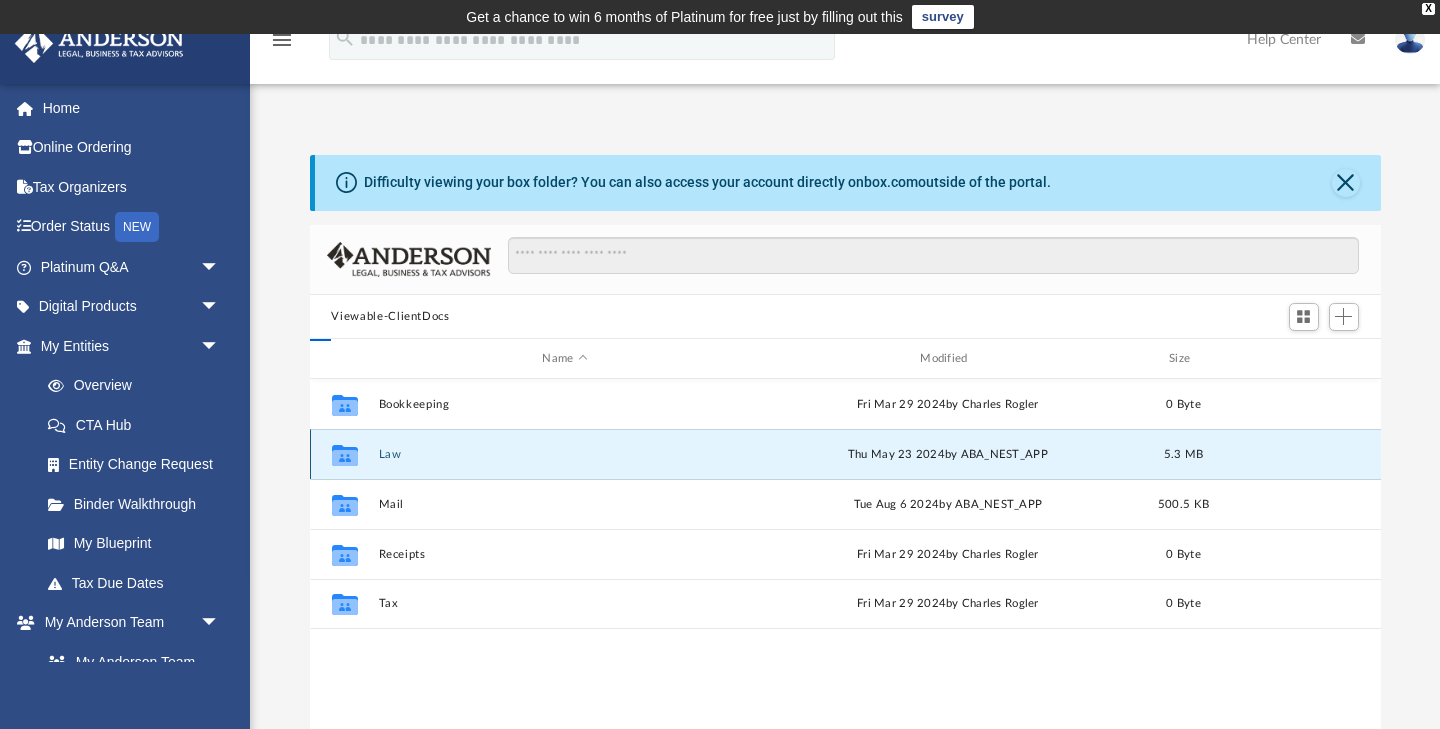 click on "Law" at bounding box center (565, 454) 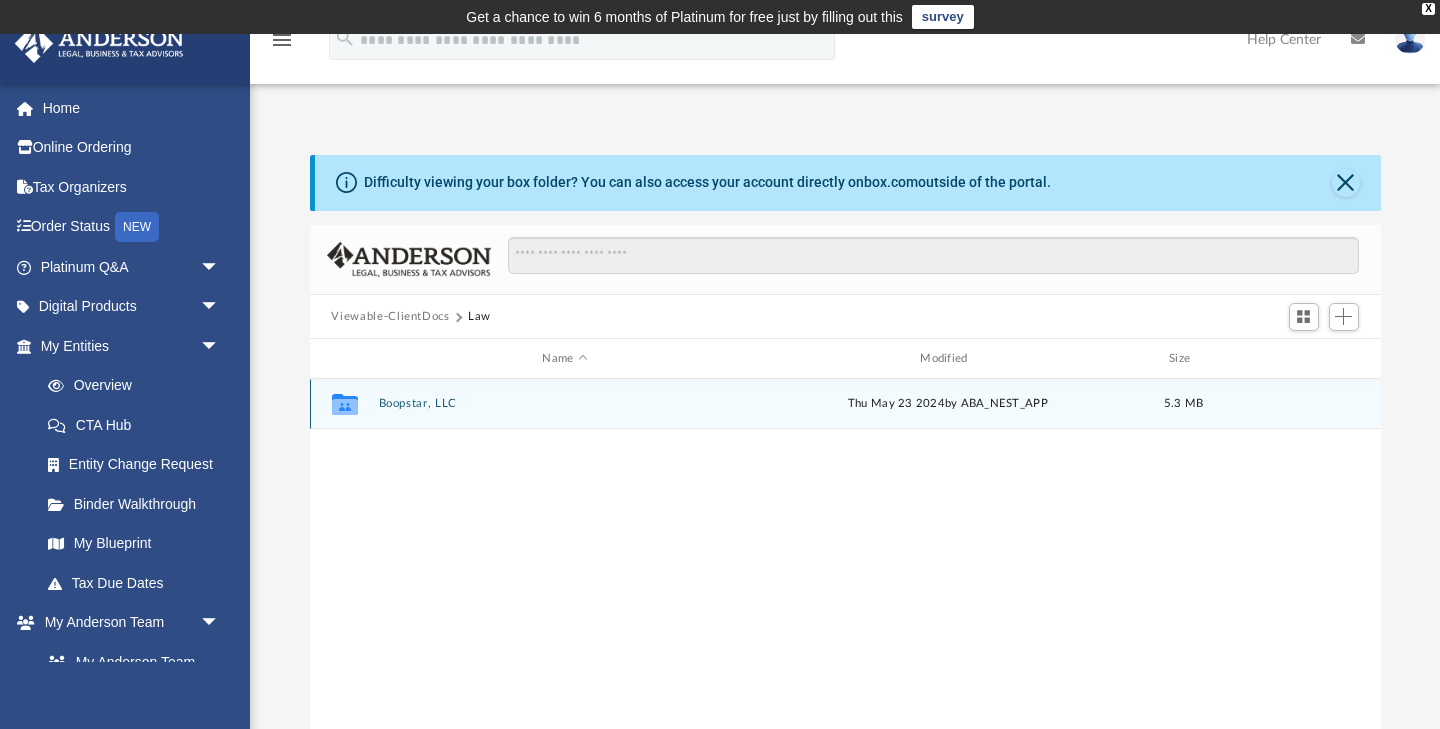 click on "Collaborated Folder Boopstar, LLC Thu May 23 2024  by [APP_NAME] 5.3 MB" at bounding box center (845, 404) 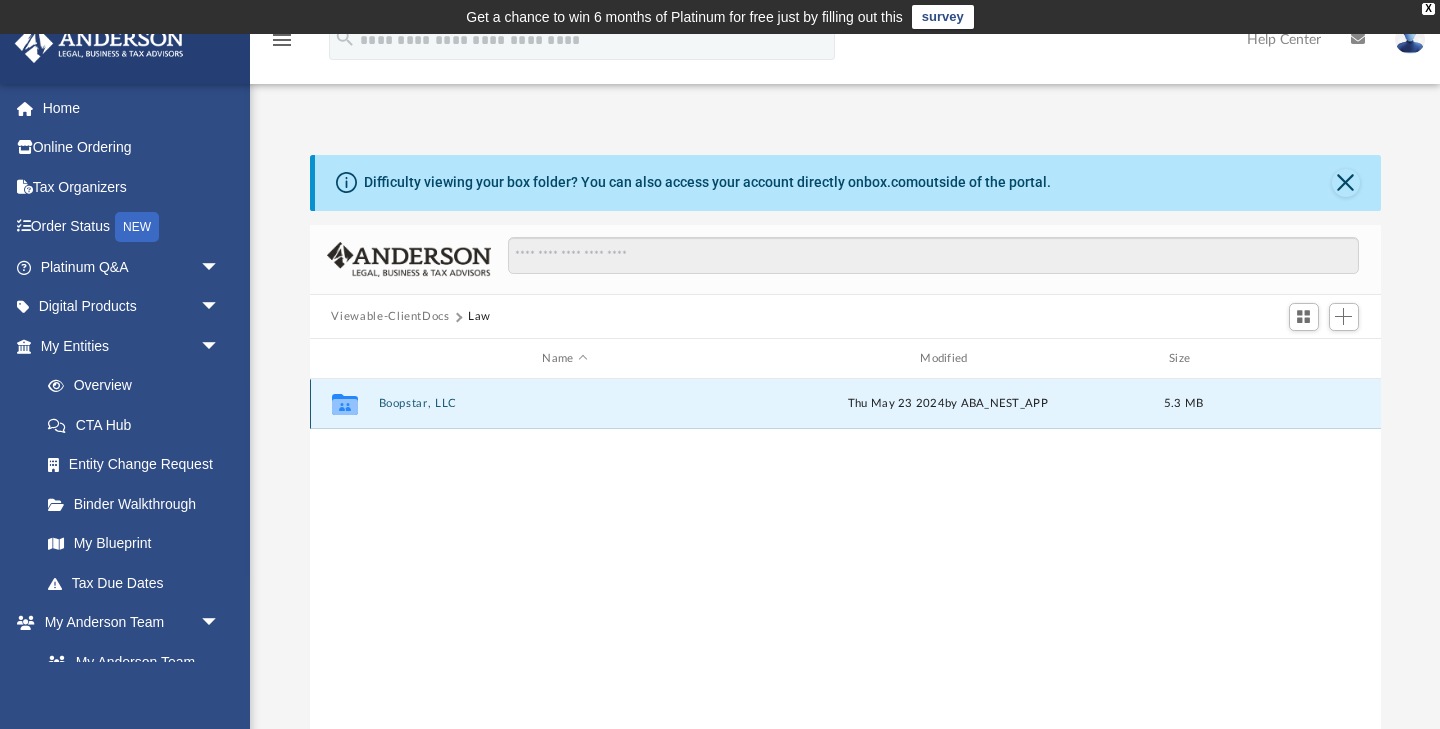 click on "Boopstar, LLC" at bounding box center [565, 404] 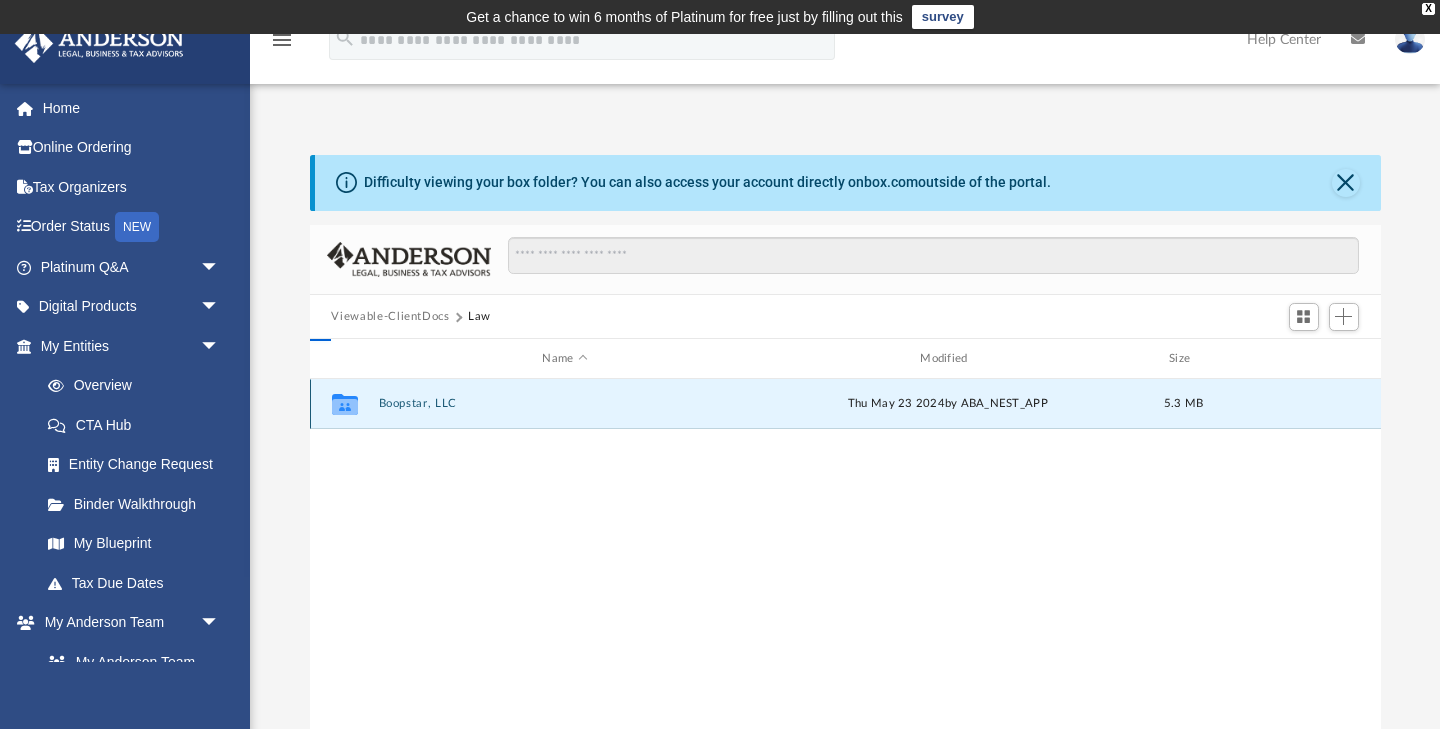 click on "Boopstar, LLC" at bounding box center [565, 404] 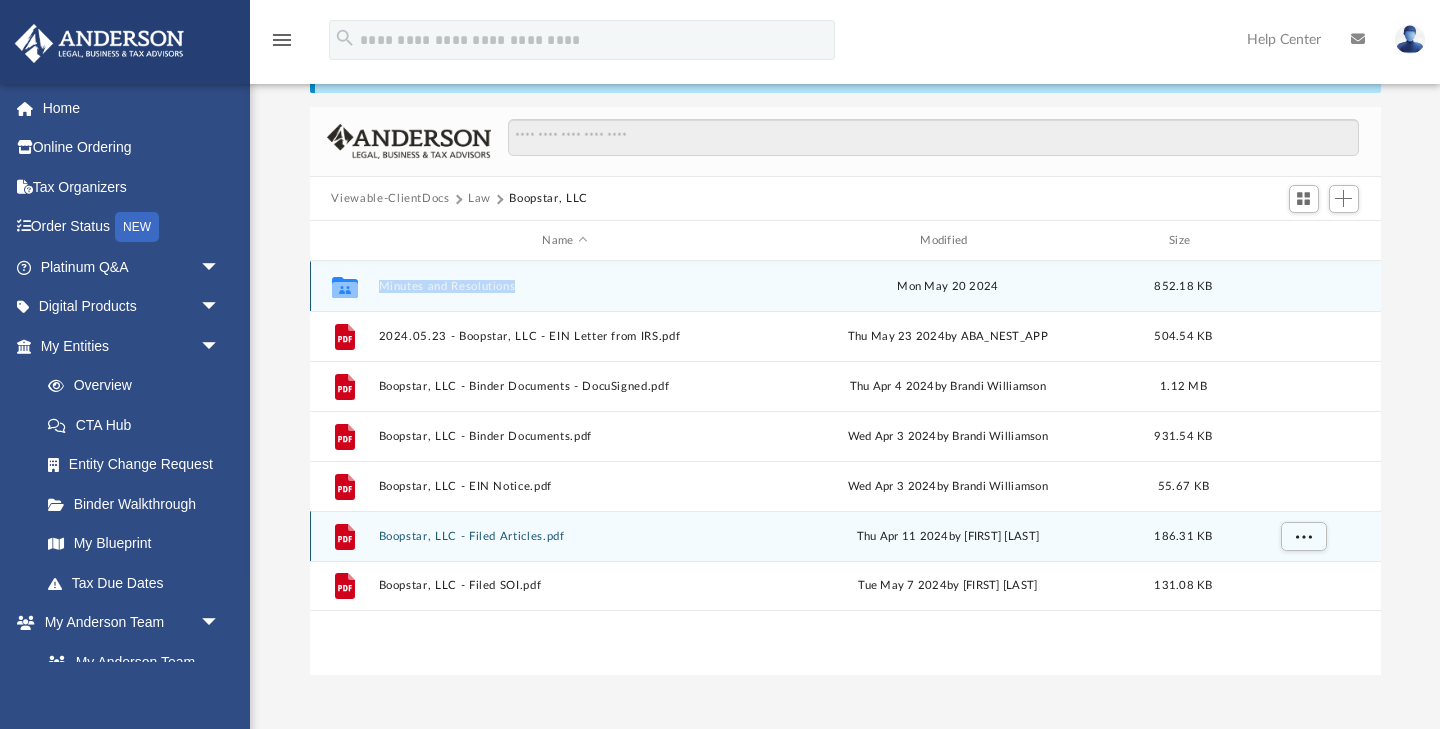 scroll, scrollTop: 116, scrollLeft: 0, axis: vertical 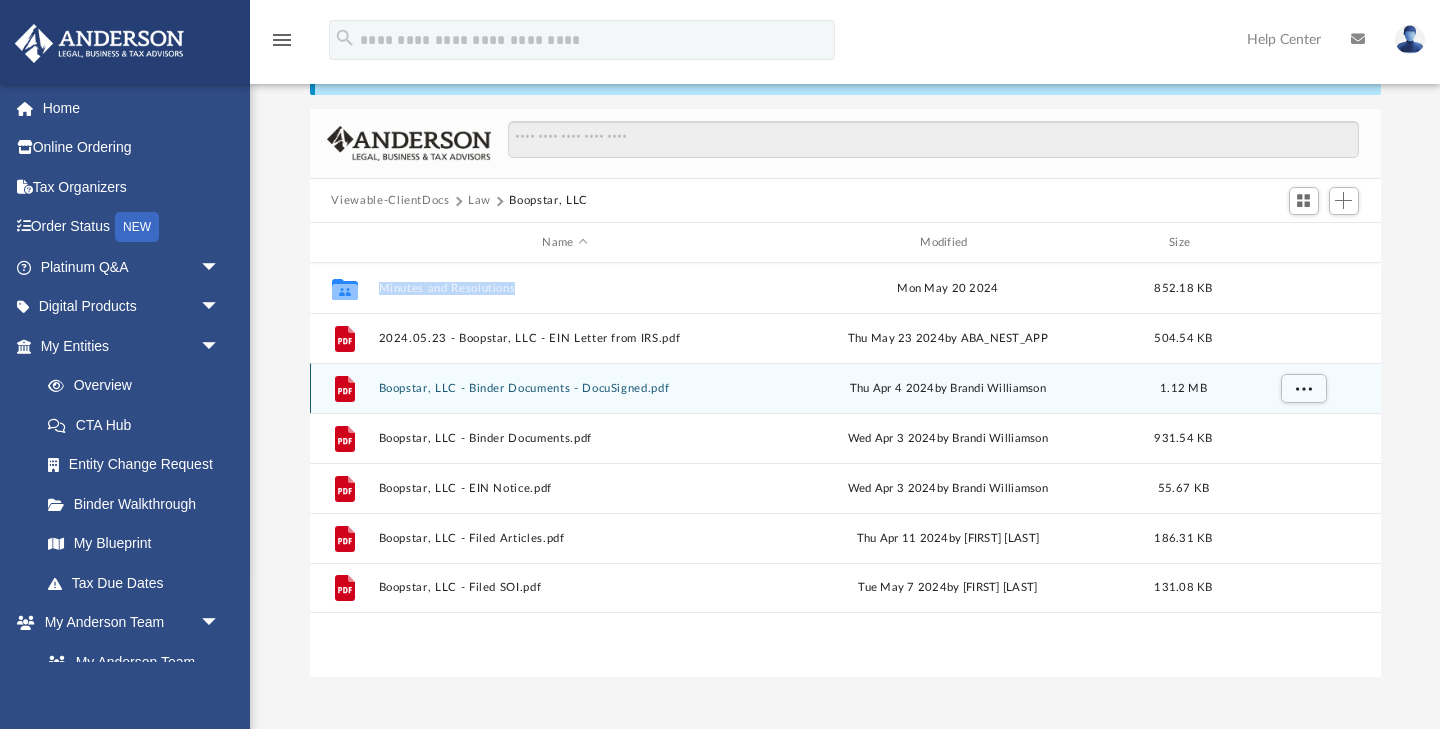 click on "Boopstar, LLC - Binder Documents - DocuSigned.pdf" at bounding box center [565, 388] 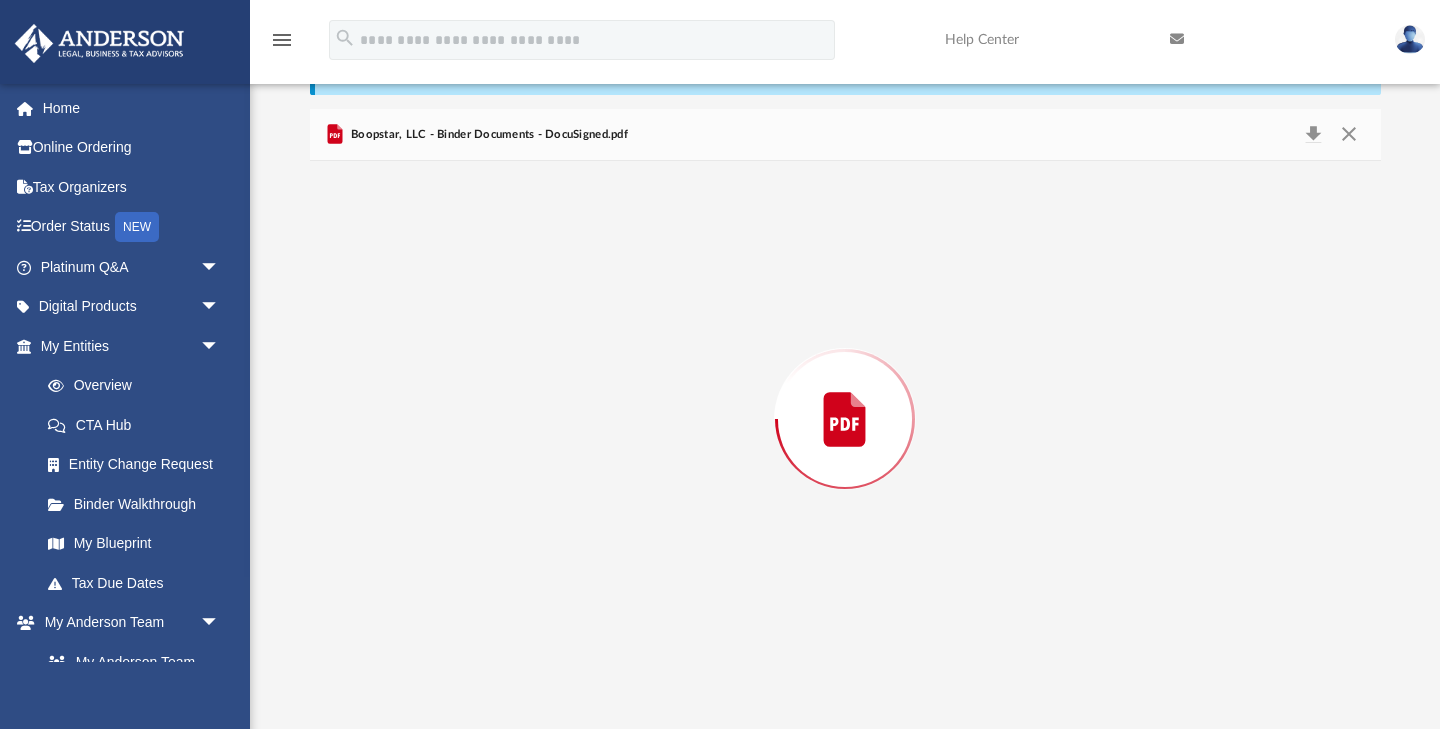 click at bounding box center (845, 419) 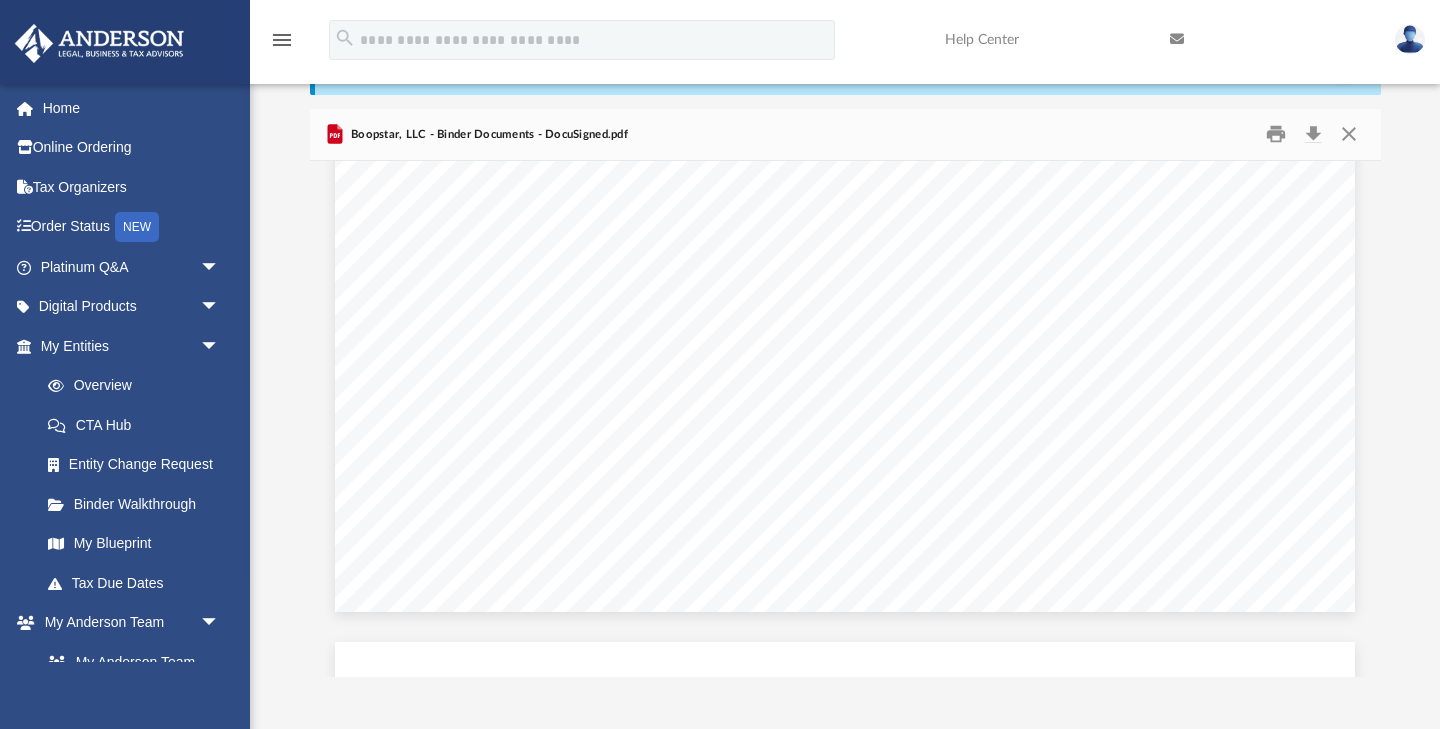 scroll, scrollTop: 90688, scrollLeft: 0, axis: vertical 